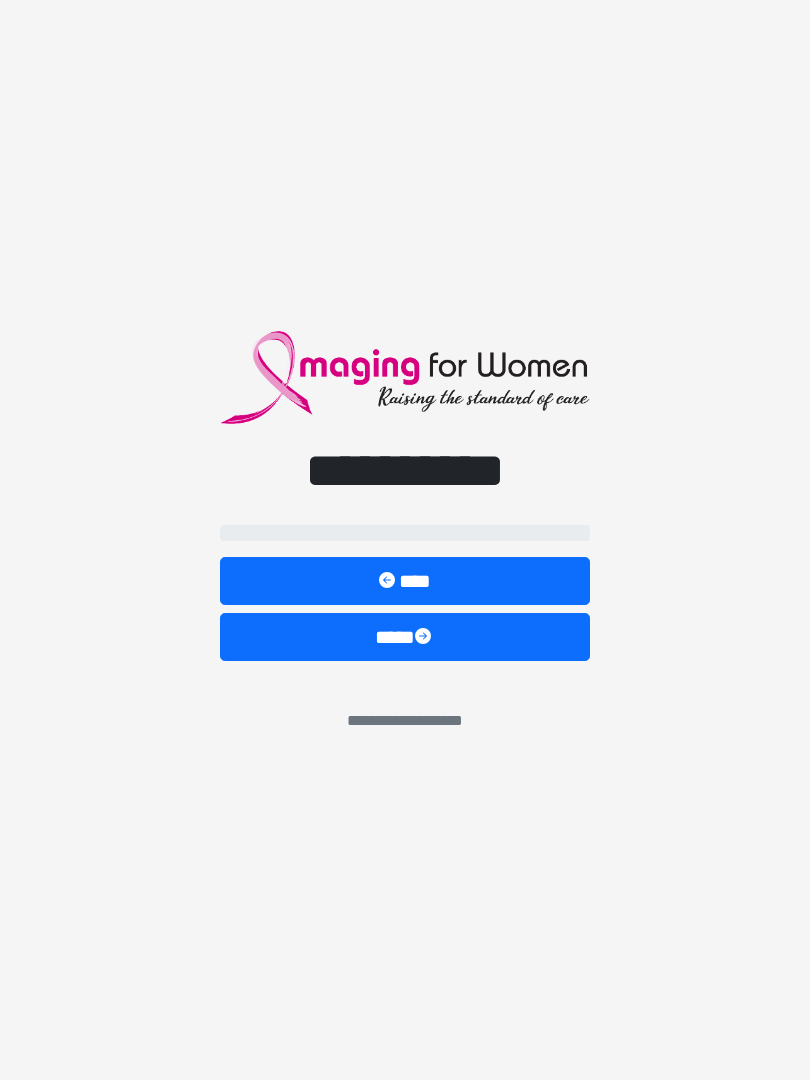 scroll, scrollTop: 0, scrollLeft: 0, axis: both 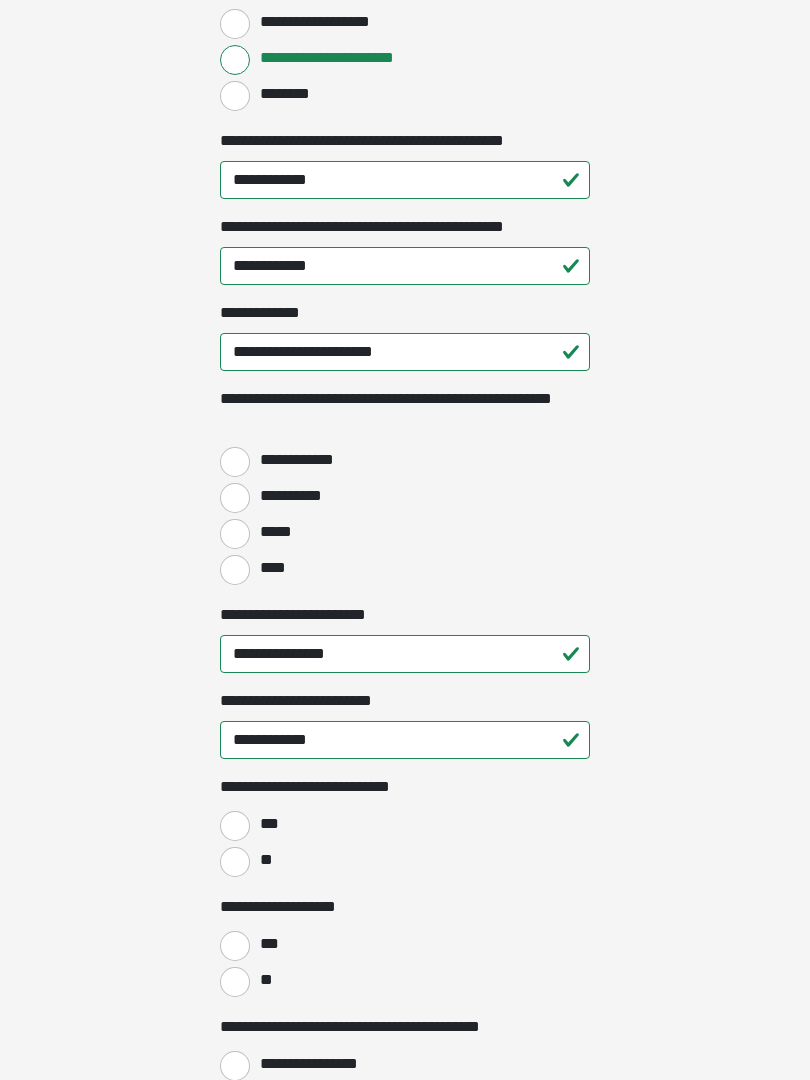 click on "****" at bounding box center [235, 570] 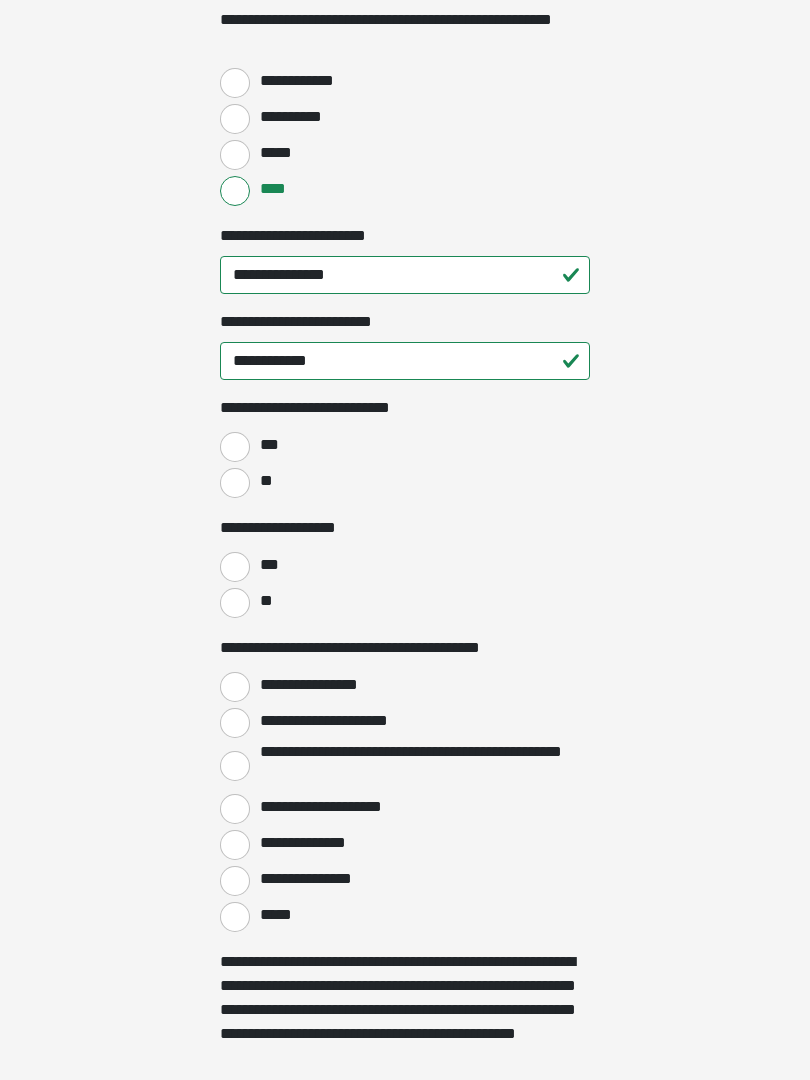 scroll, scrollTop: 2768, scrollLeft: 0, axis: vertical 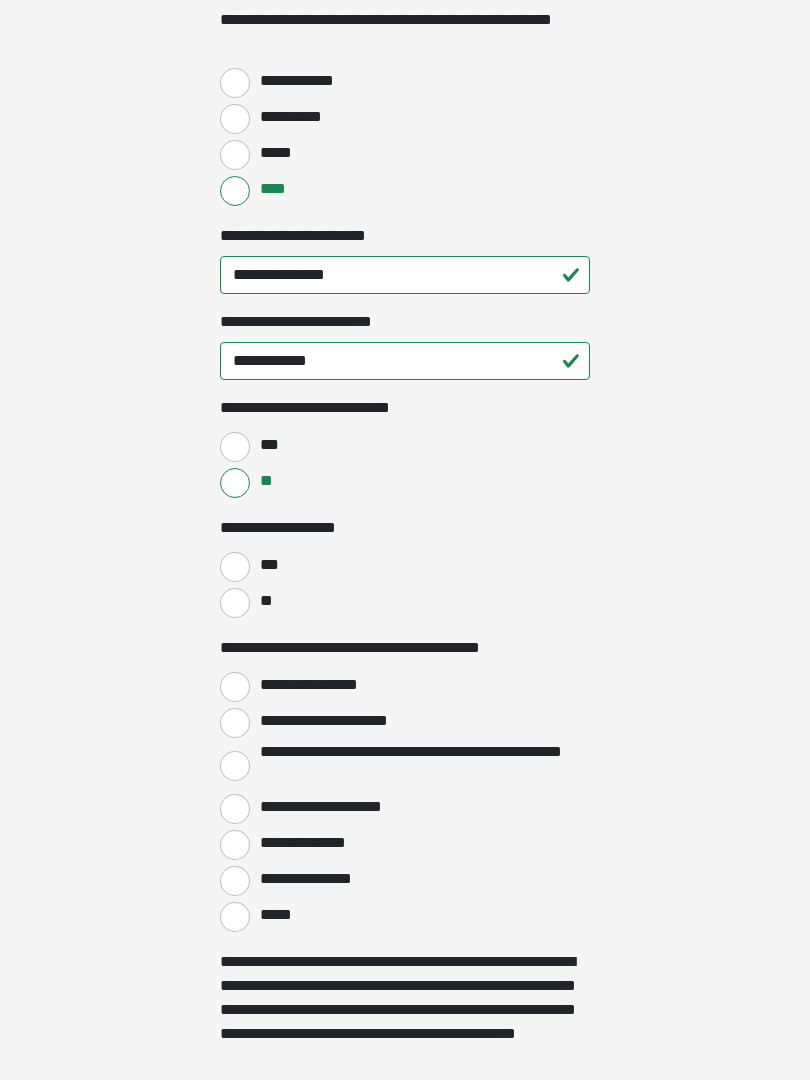 click on "**" at bounding box center [235, 603] 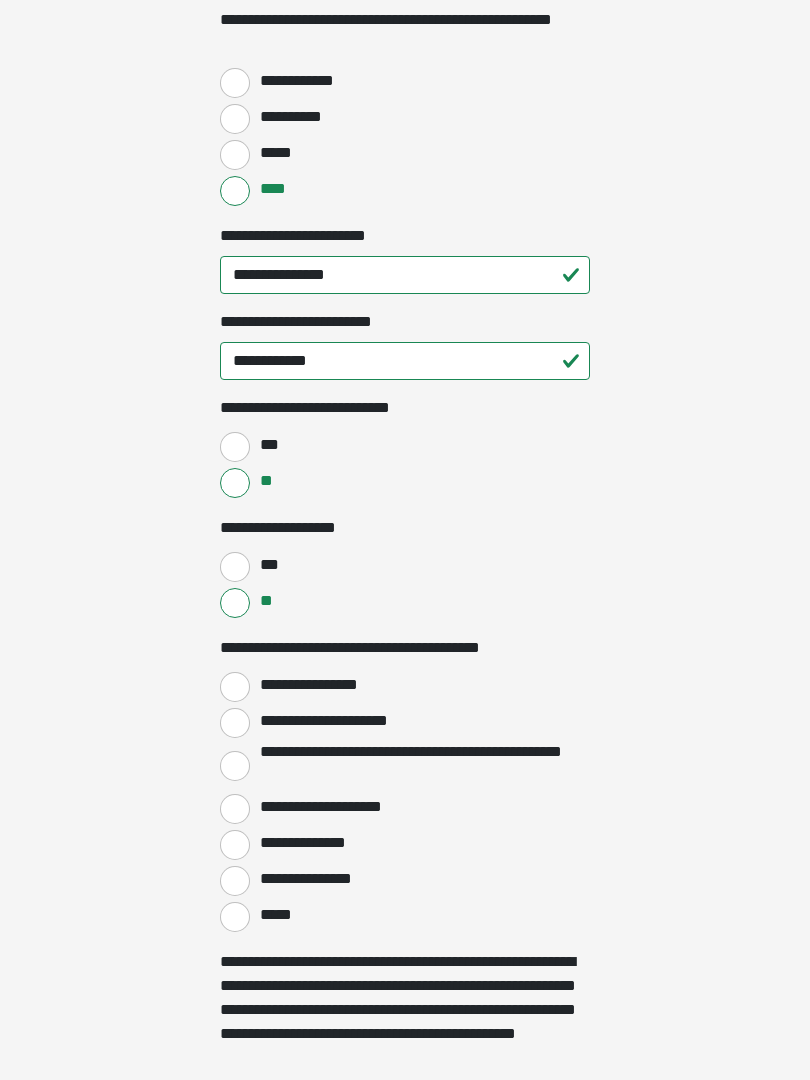 click on "**********" at bounding box center [235, 687] 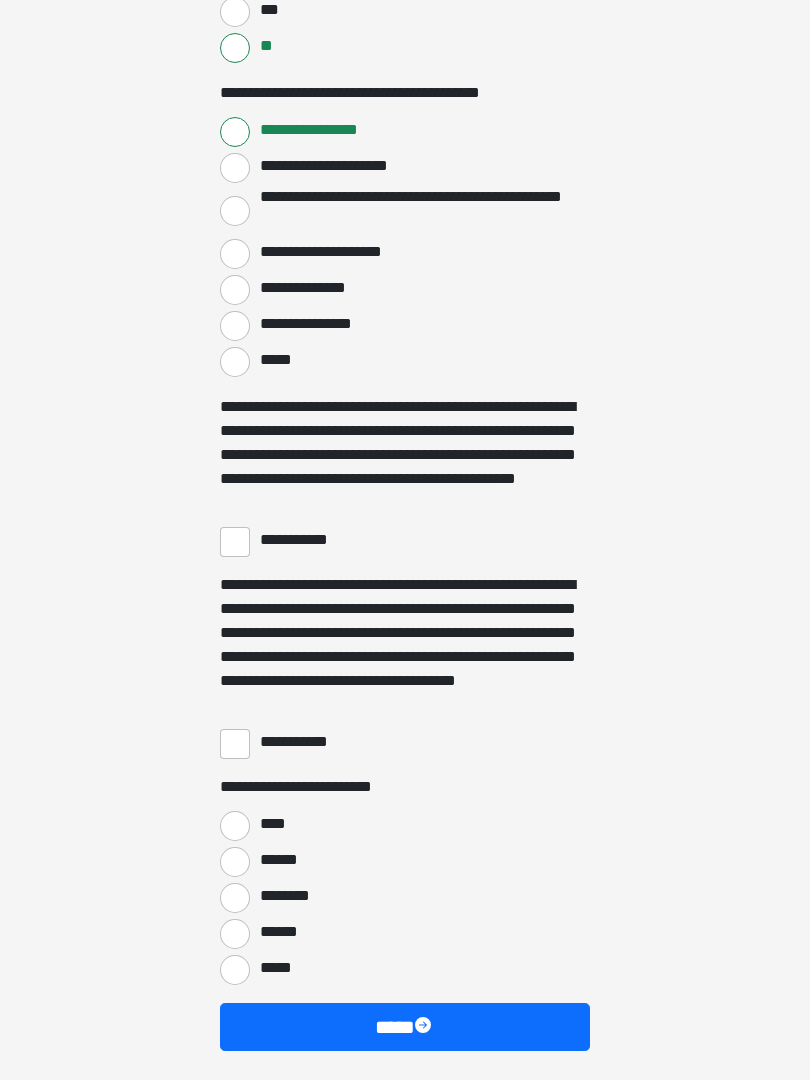 scroll, scrollTop: 3328, scrollLeft: 0, axis: vertical 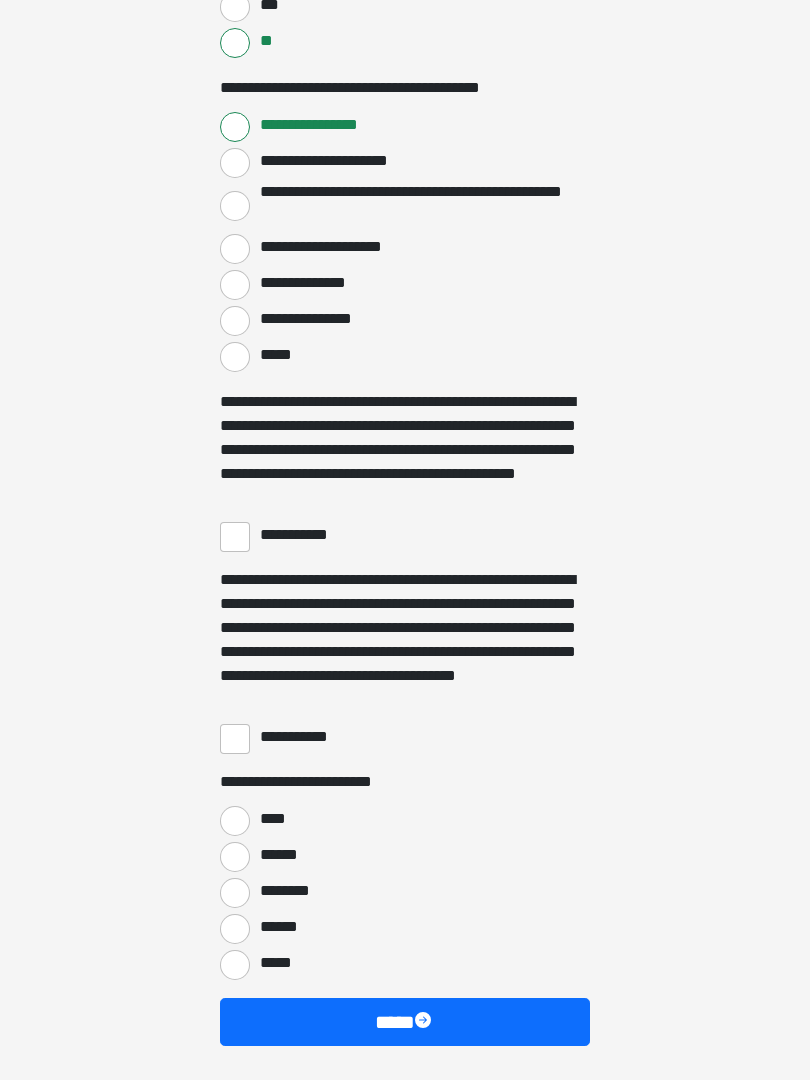 click on "**********" at bounding box center (235, 537) 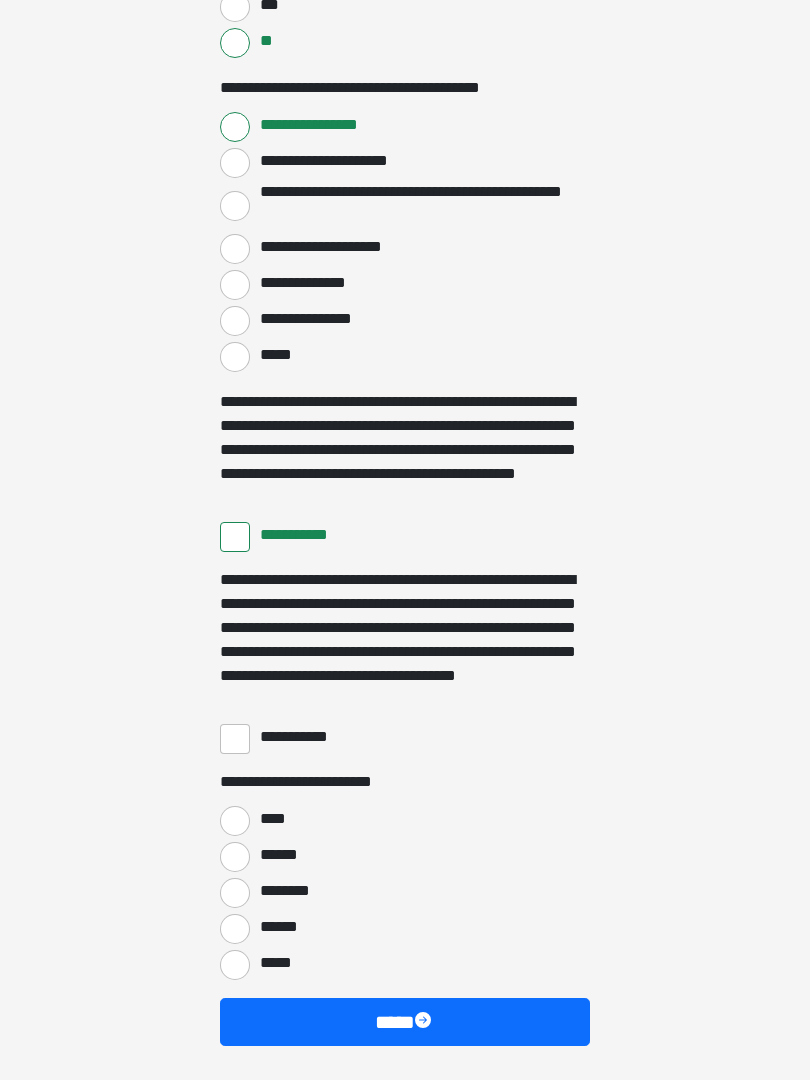 click on "**********" at bounding box center (405, 737) 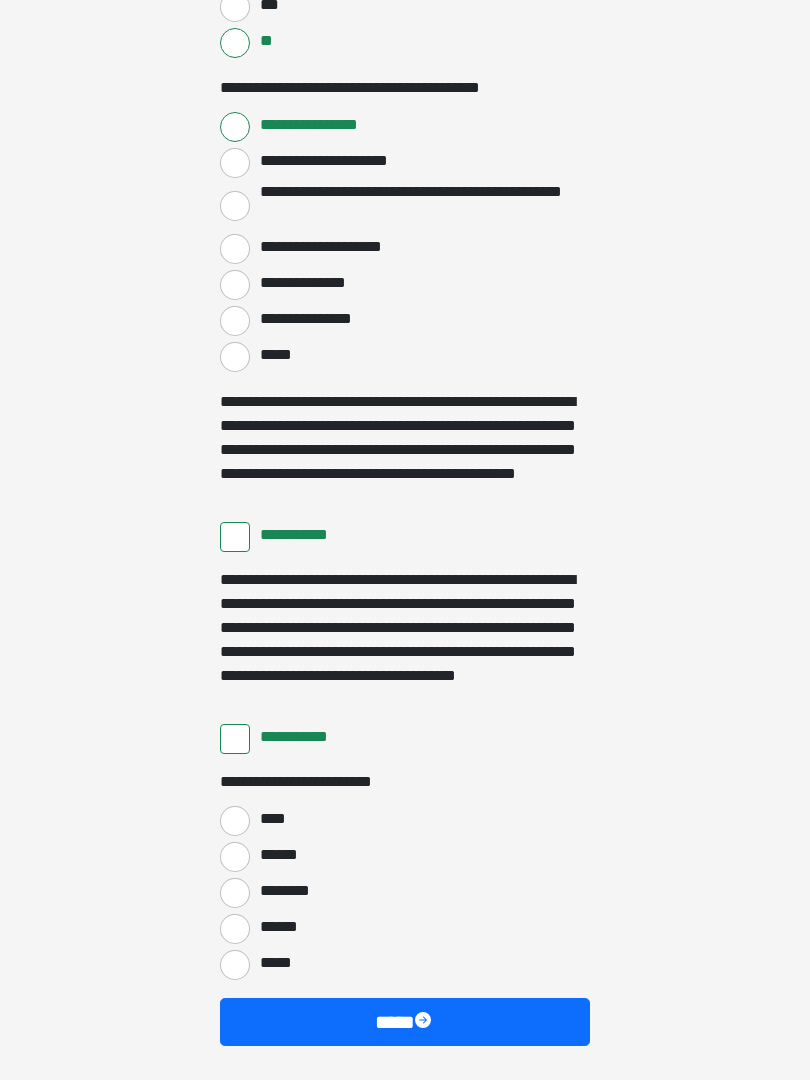 click on "****" at bounding box center (235, 821) 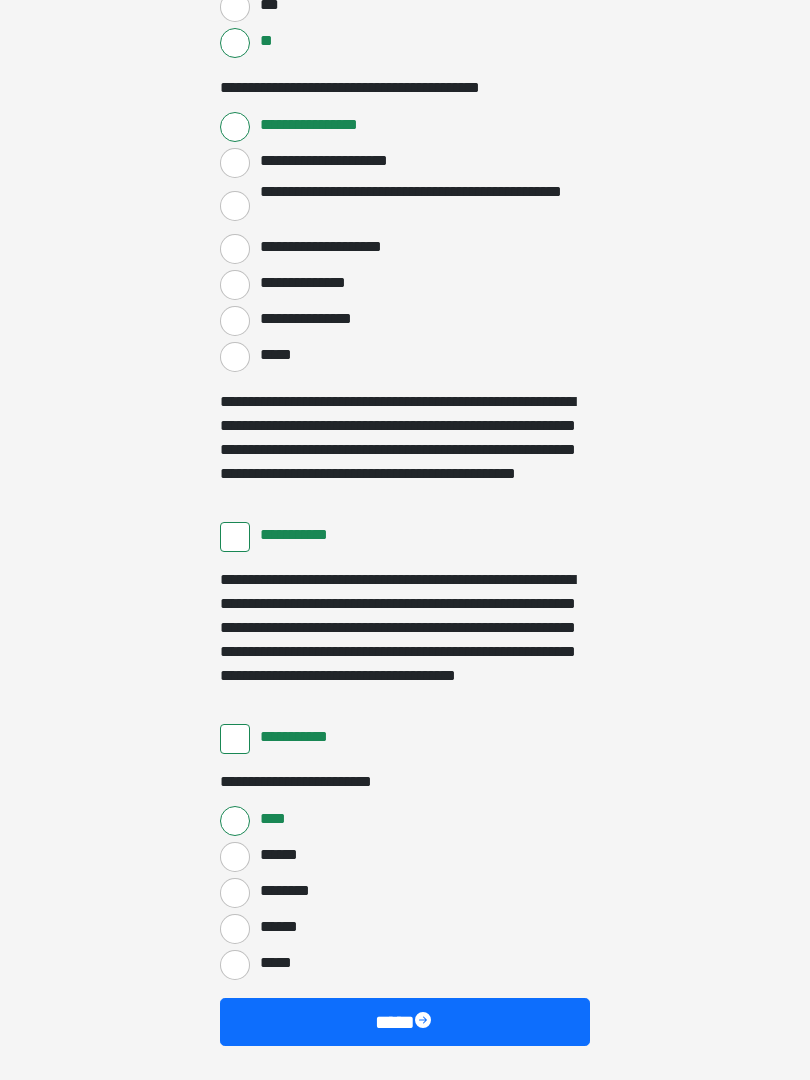 click at bounding box center (425, 1022) 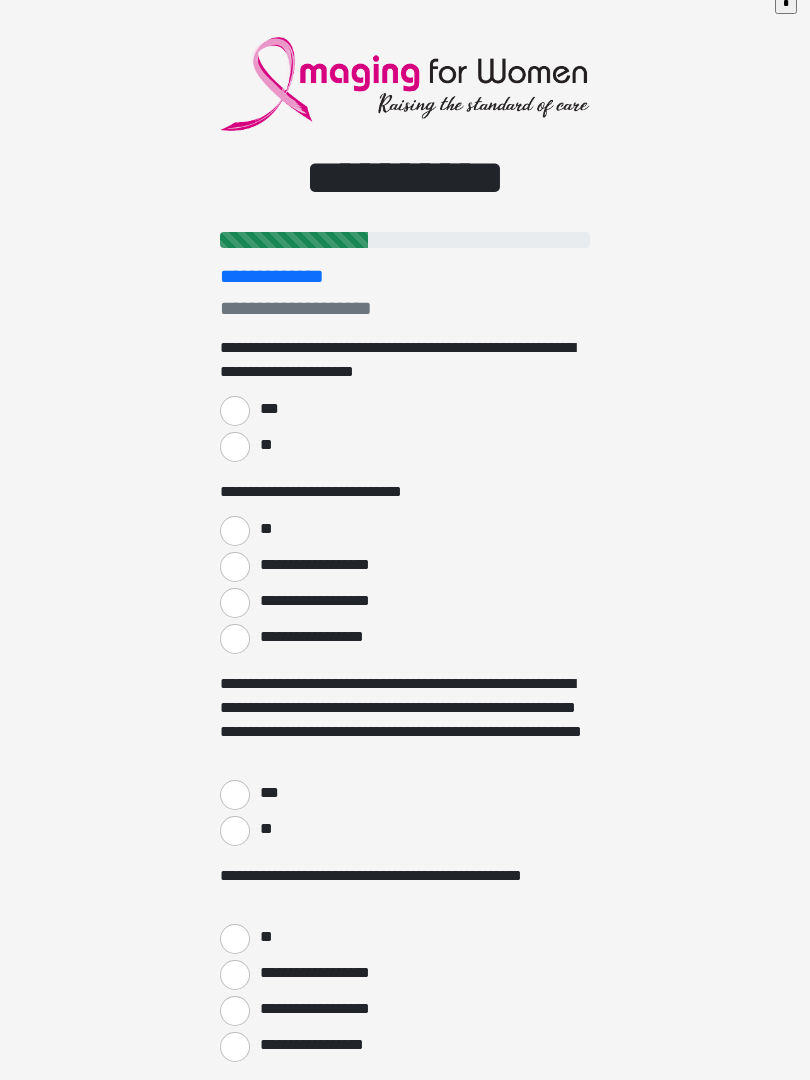 scroll, scrollTop: 0, scrollLeft: 0, axis: both 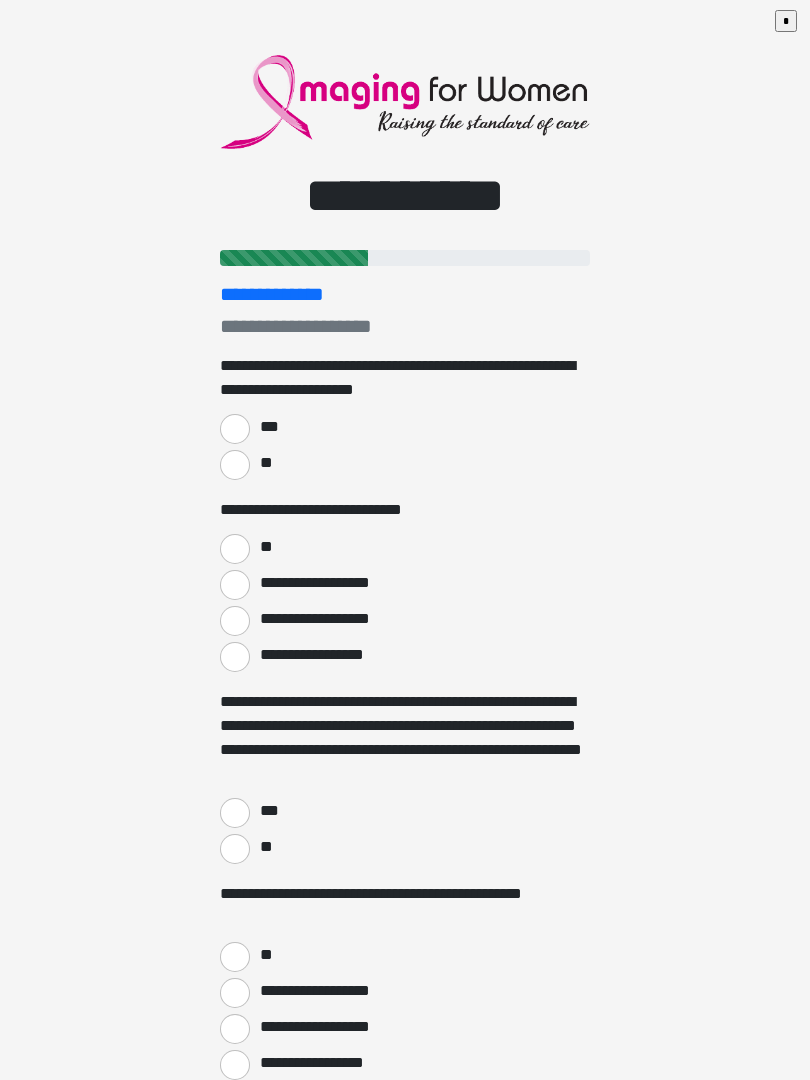 click on "***" at bounding box center [235, 429] 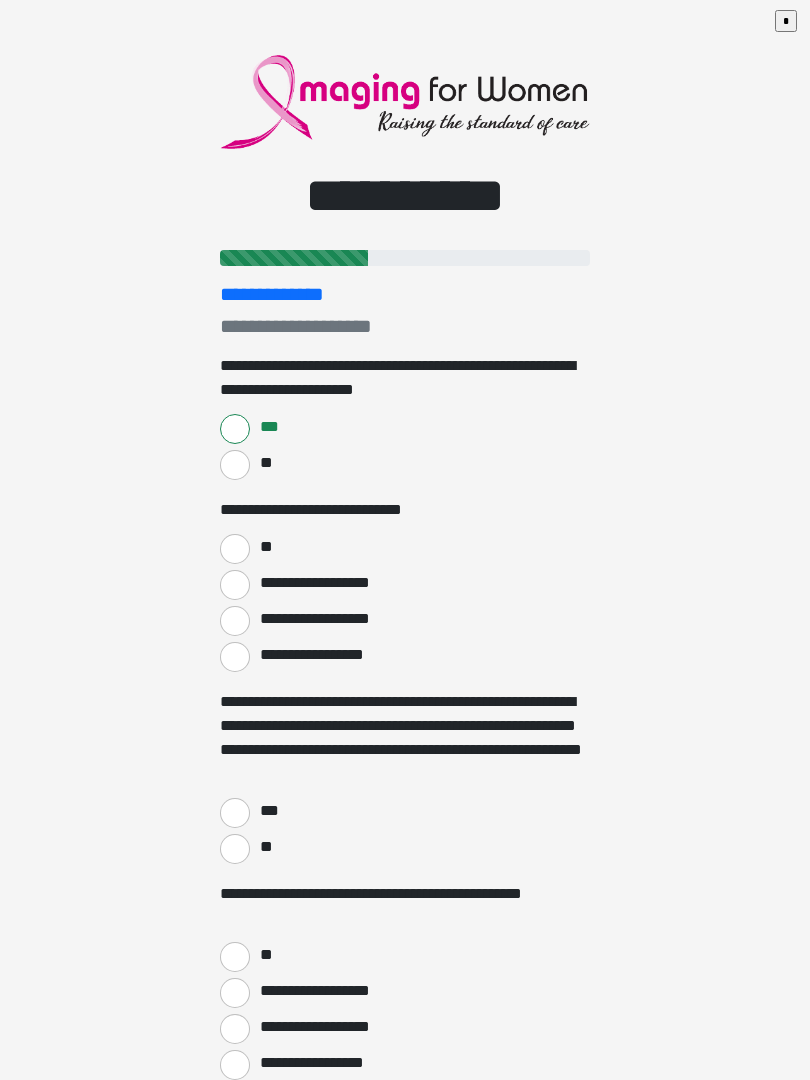 click on "**" at bounding box center (235, 549) 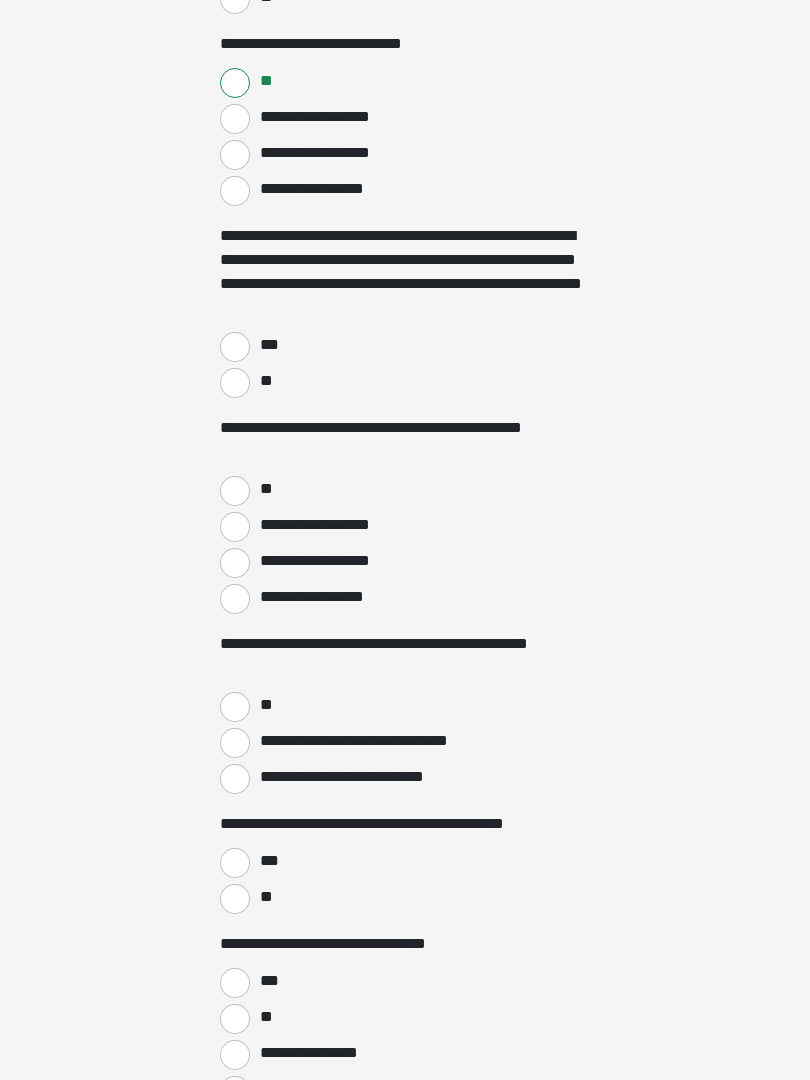 scroll, scrollTop: 466, scrollLeft: 0, axis: vertical 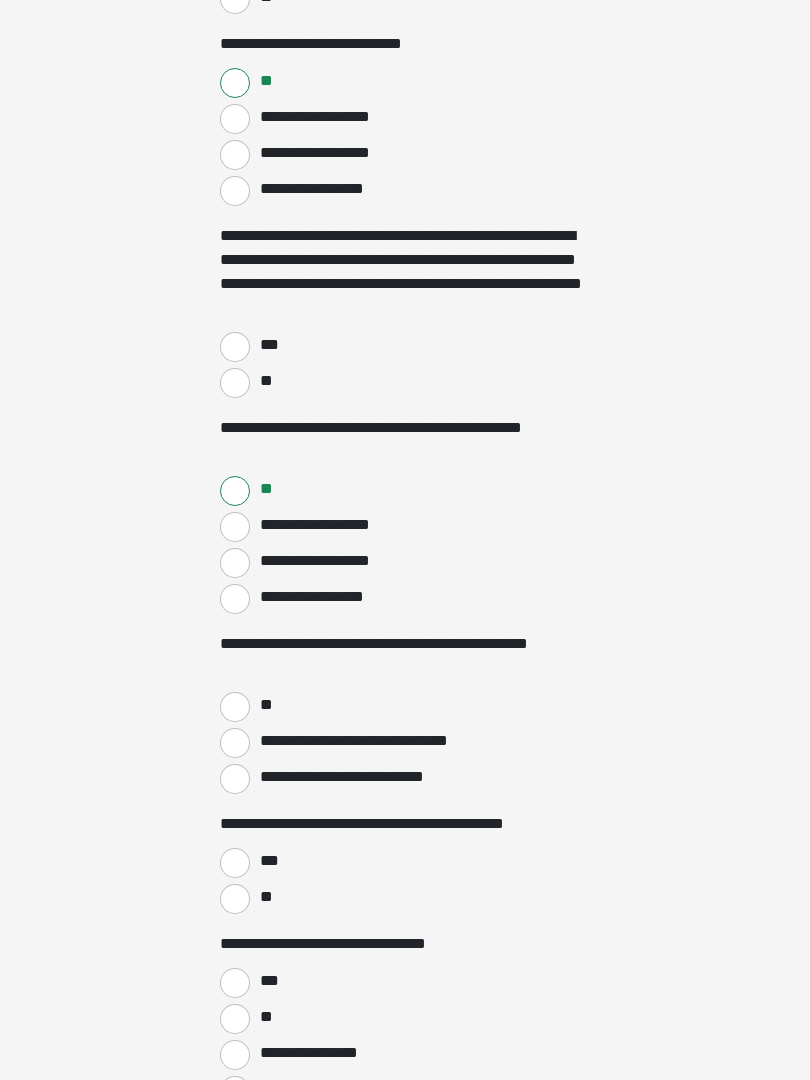 click on "**" at bounding box center [235, 707] 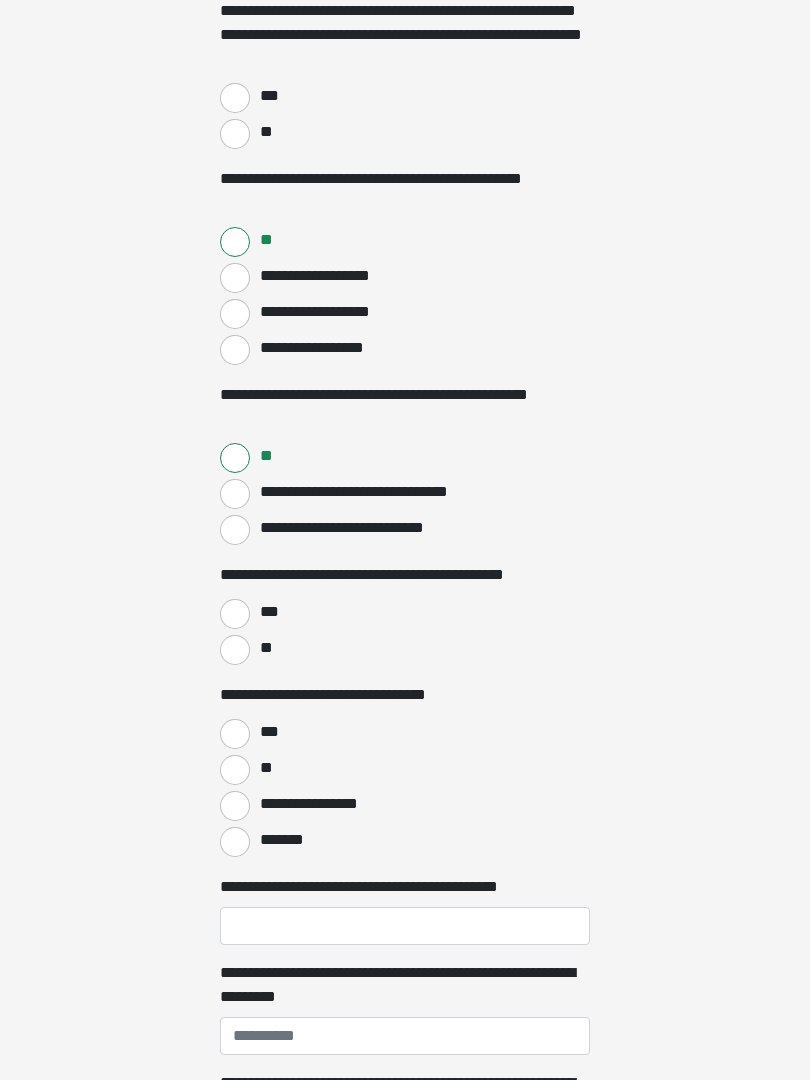 scroll, scrollTop: 717, scrollLeft: 0, axis: vertical 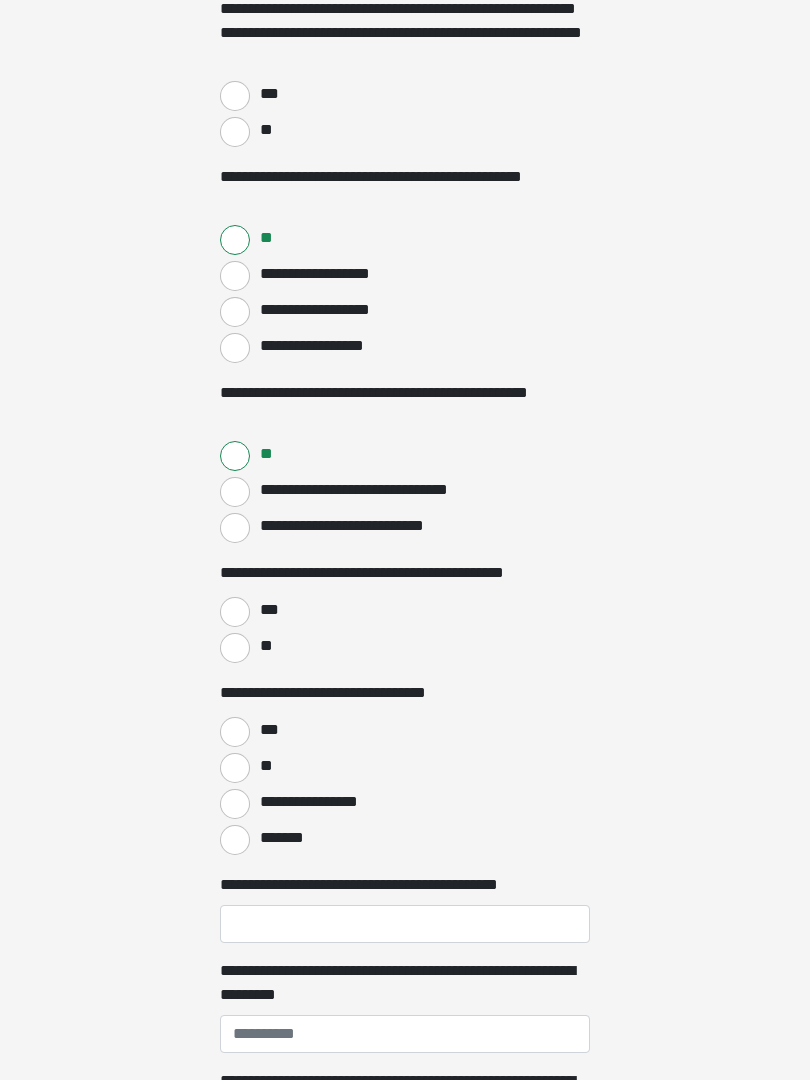 click on "***" at bounding box center [235, 612] 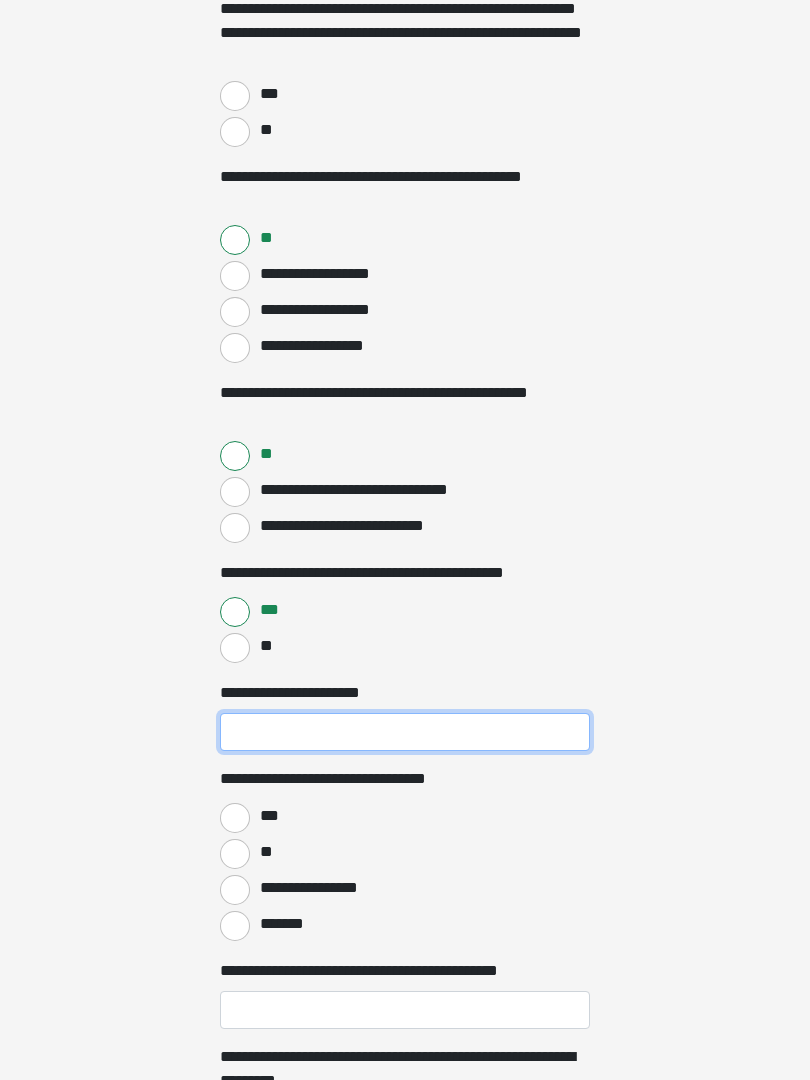 click on "**********" at bounding box center (405, 732) 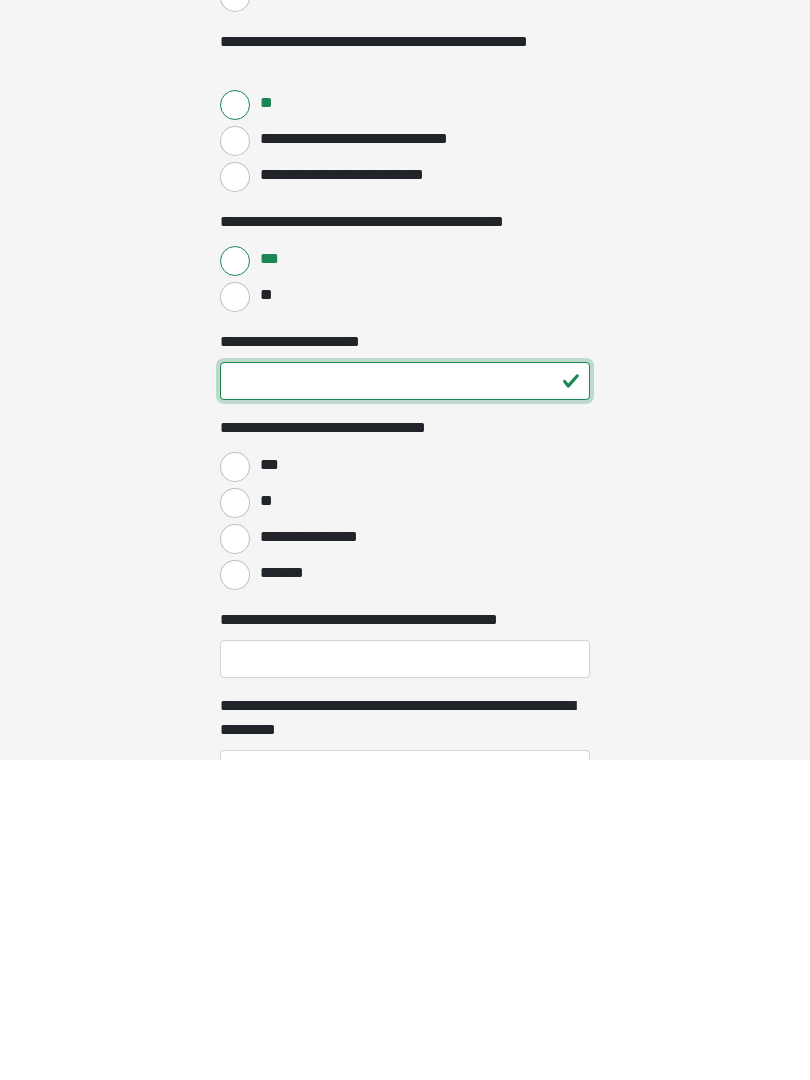 type on "**" 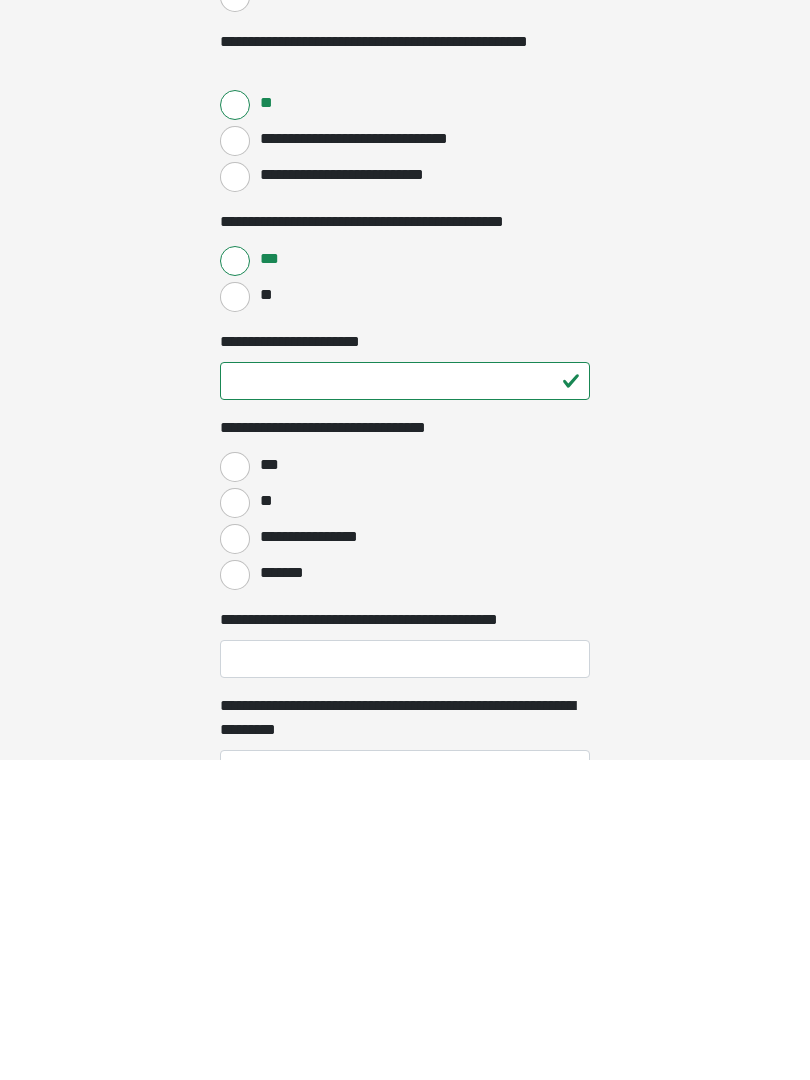 click on "**" at bounding box center (235, 823) 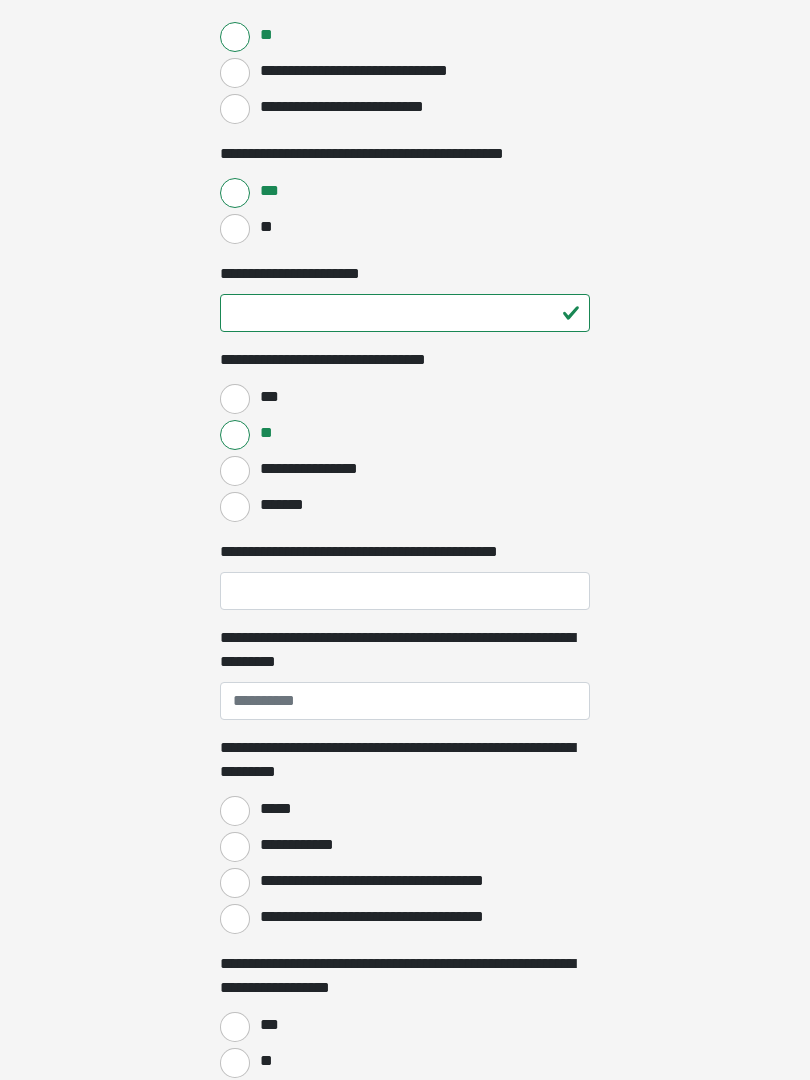 scroll, scrollTop: 1133, scrollLeft: 0, axis: vertical 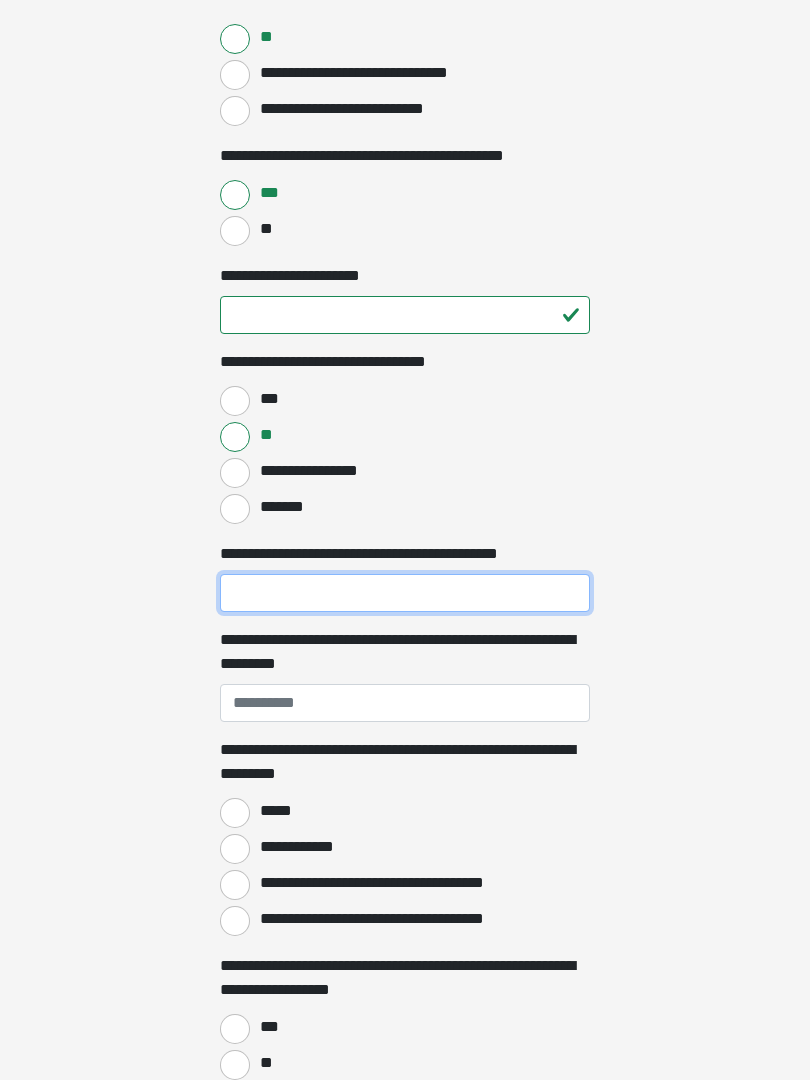 click on "**********" at bounding box center (405, 594) 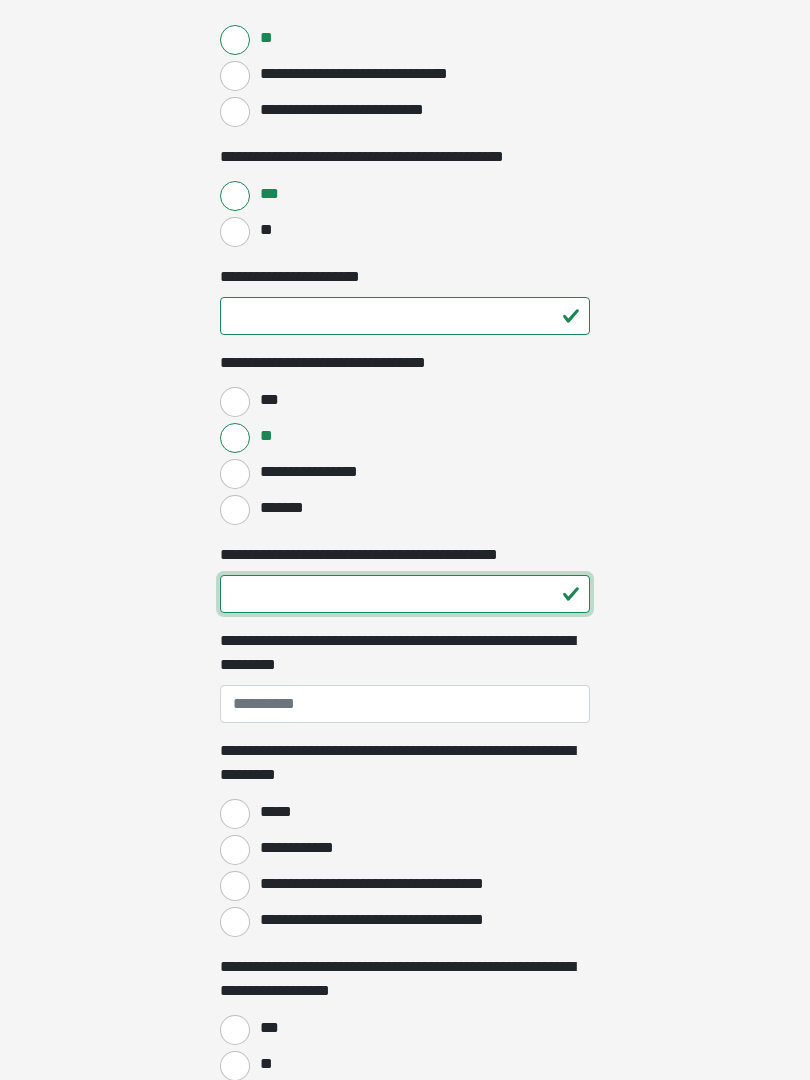 type on "**" 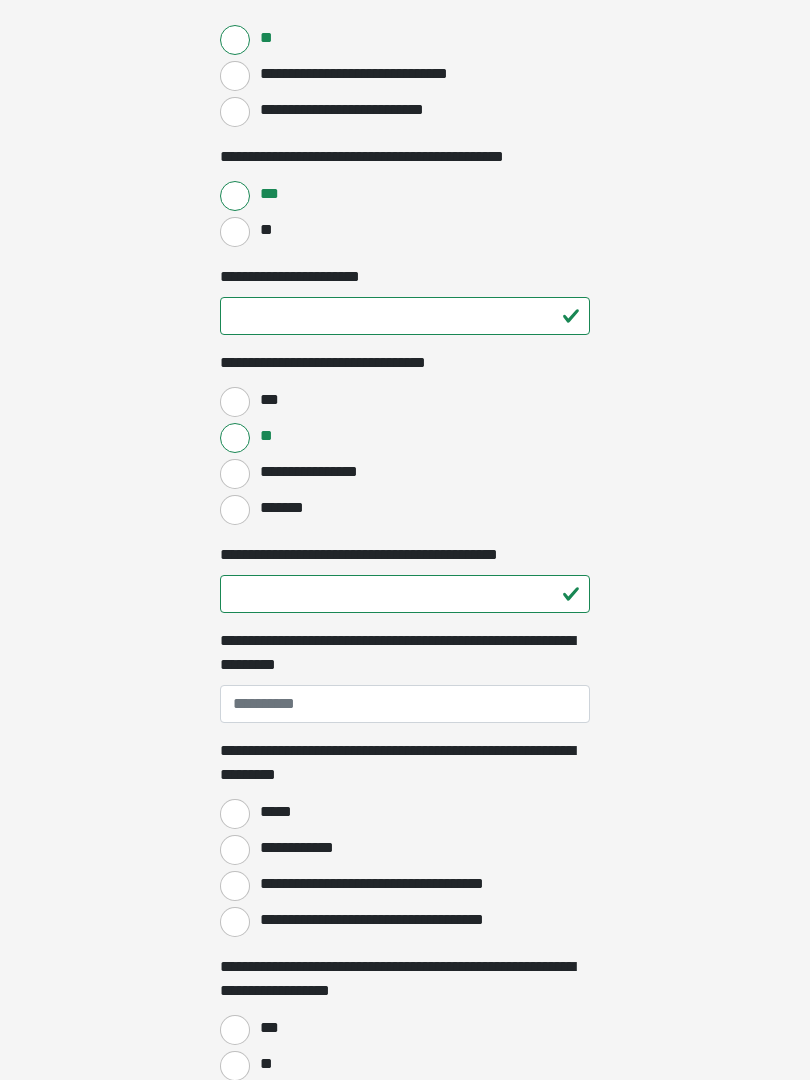 click on "**********" at bounding box center (405, -593) 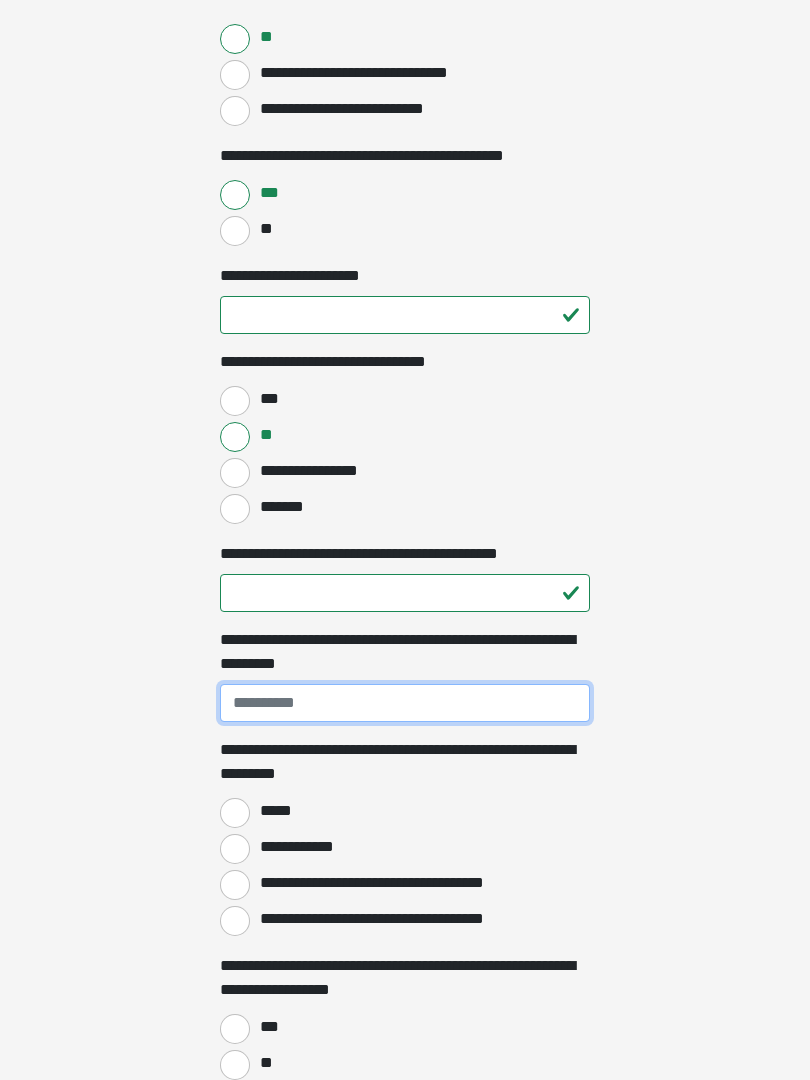 click on "**********" at bounding box center [405, 703] 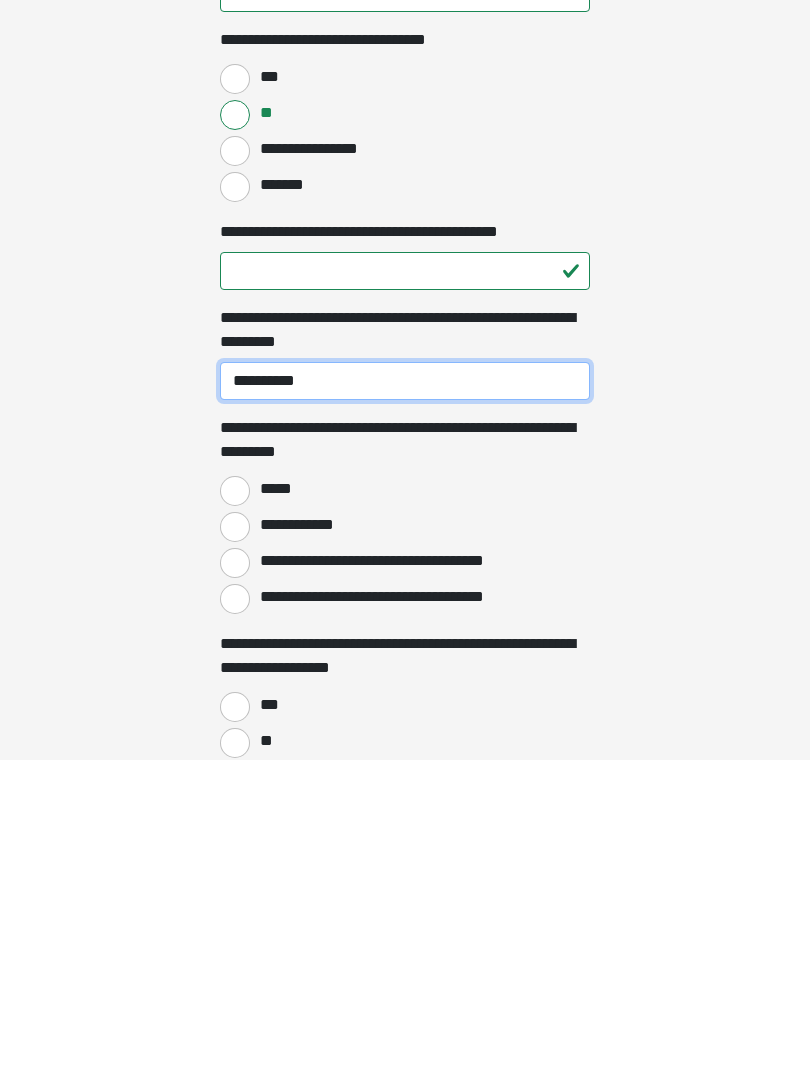 type on "**********" 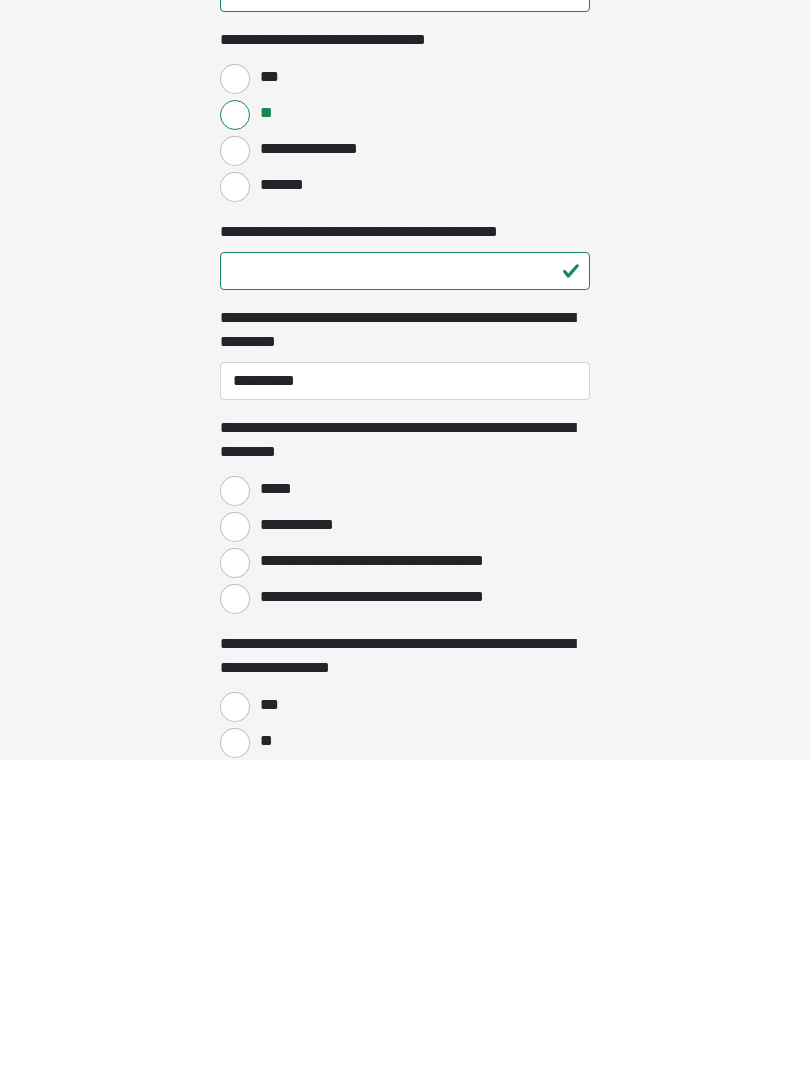click on "*****" at bounding box center (235, 811) 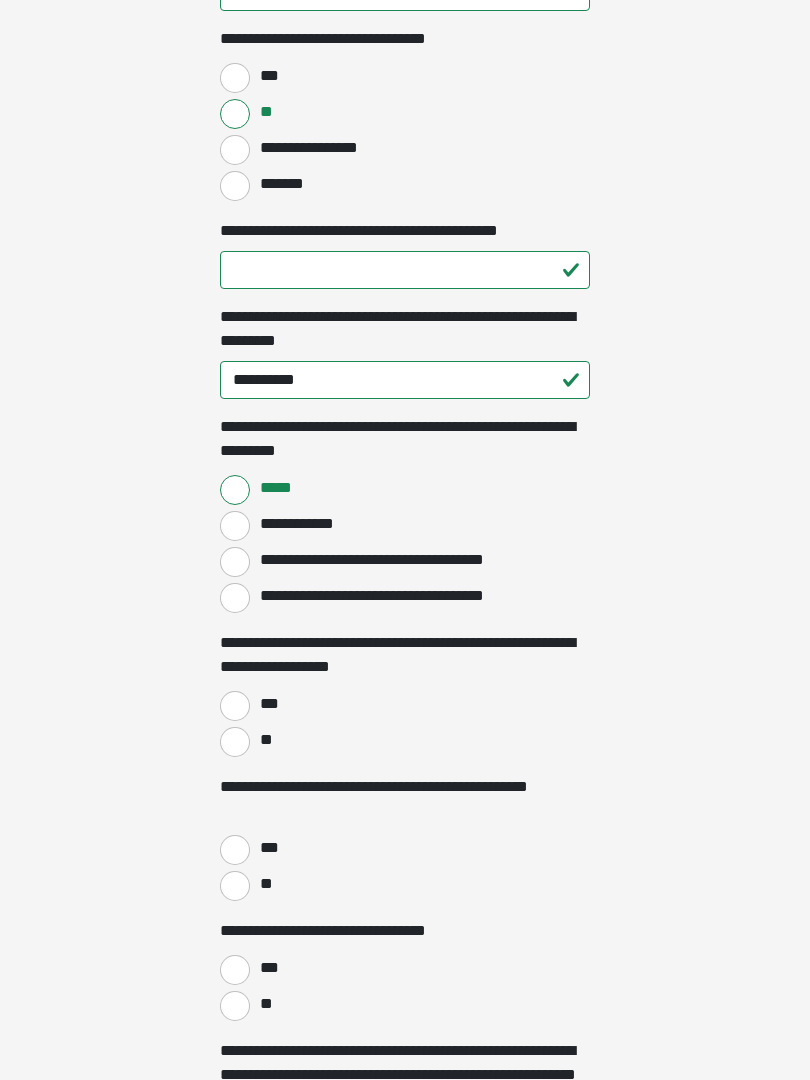 click on "***" at bounding box center [235, 706] 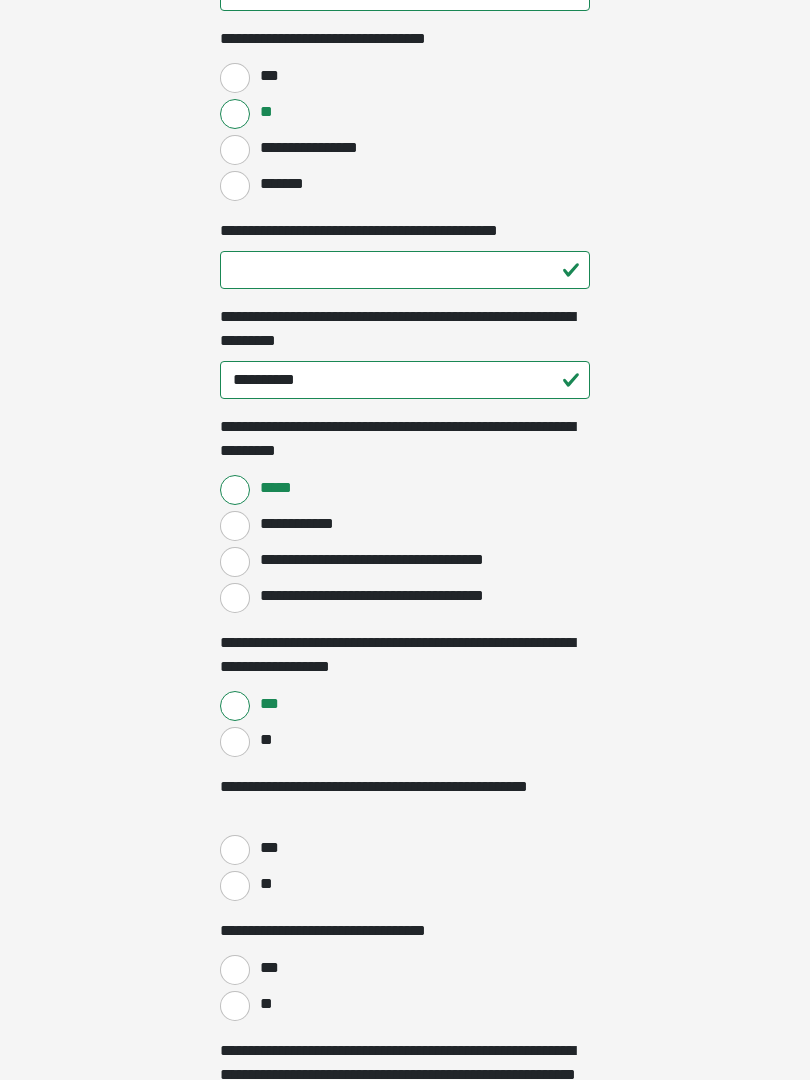 click on "**" at bounding box center (235, 742) 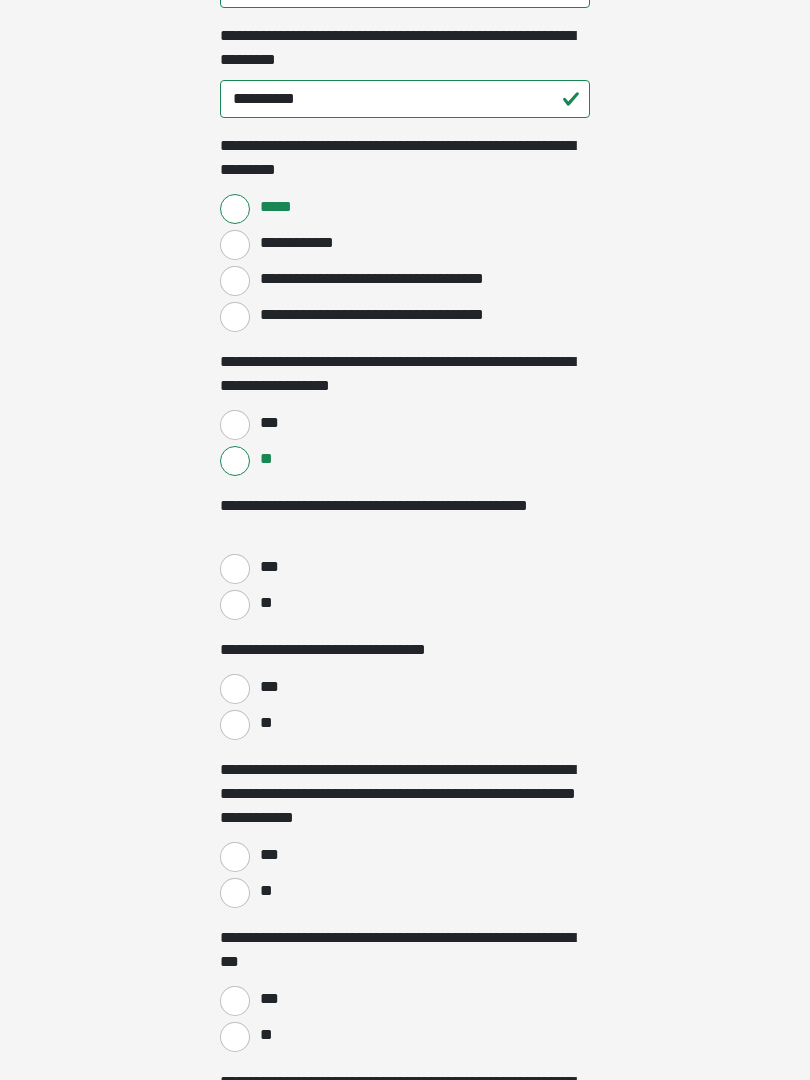 scroll, scrollTop: 1746, scrollLeft: 0, axis: vertical 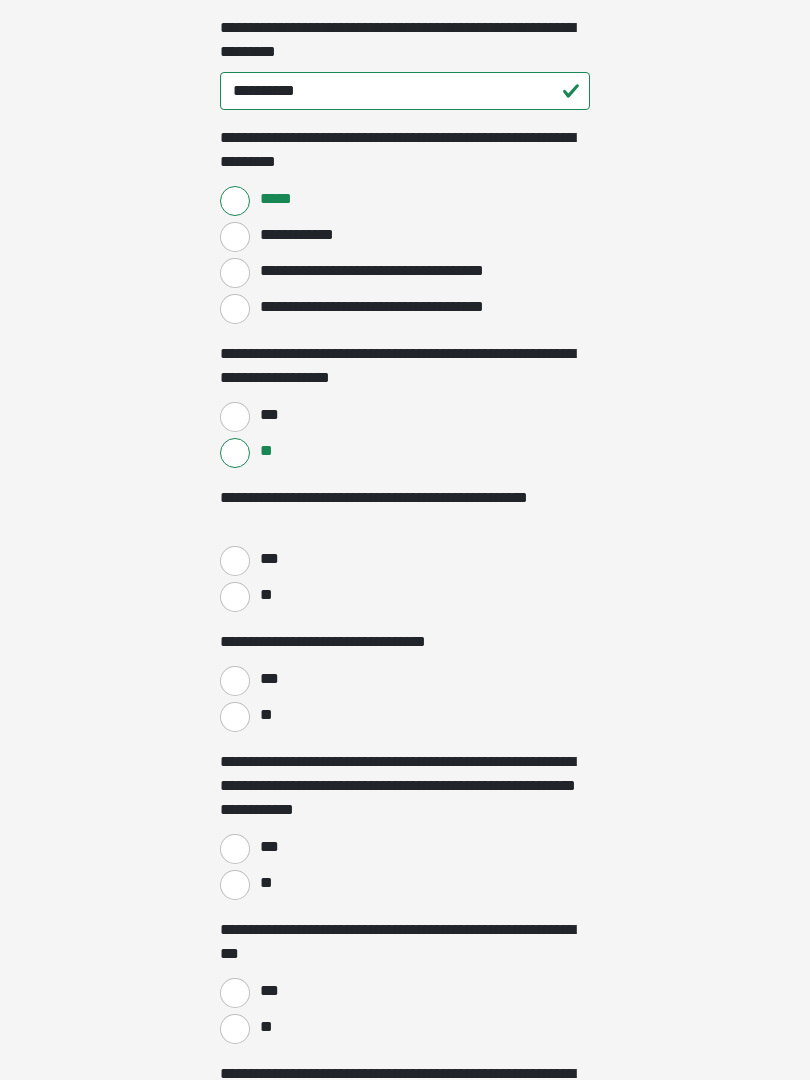 click on "**" at bounding box center (235, 597) 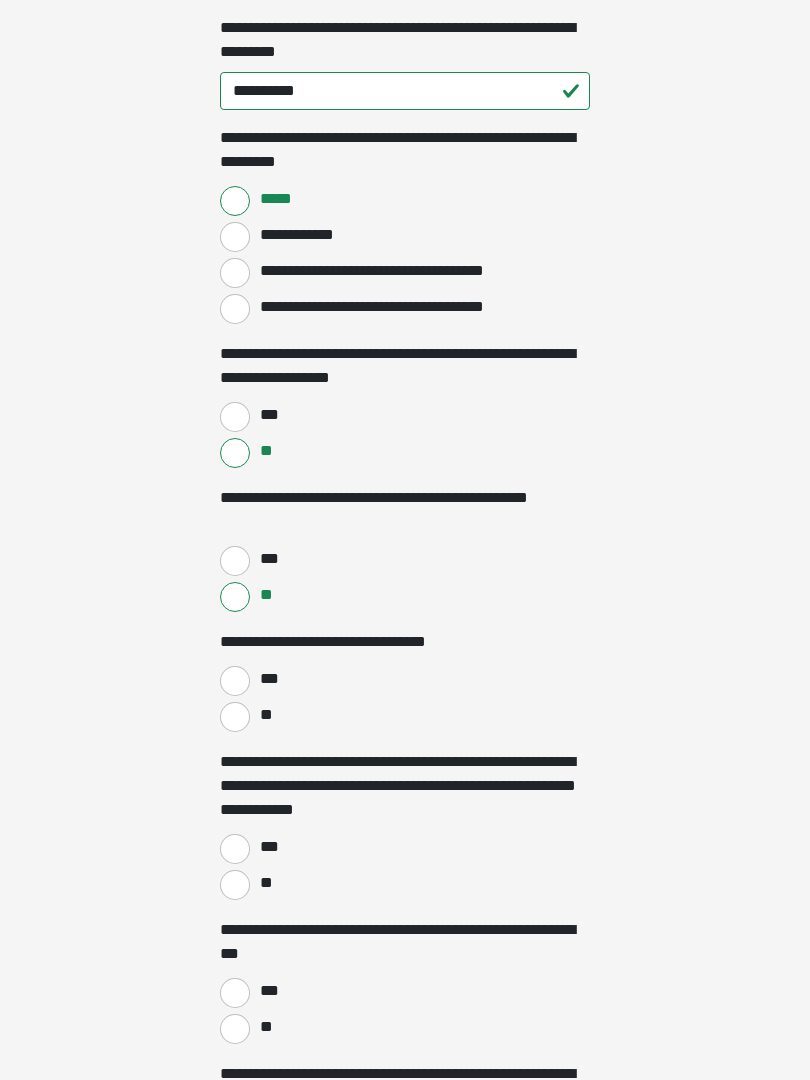 click on "**" at bounding box center (235, 717) 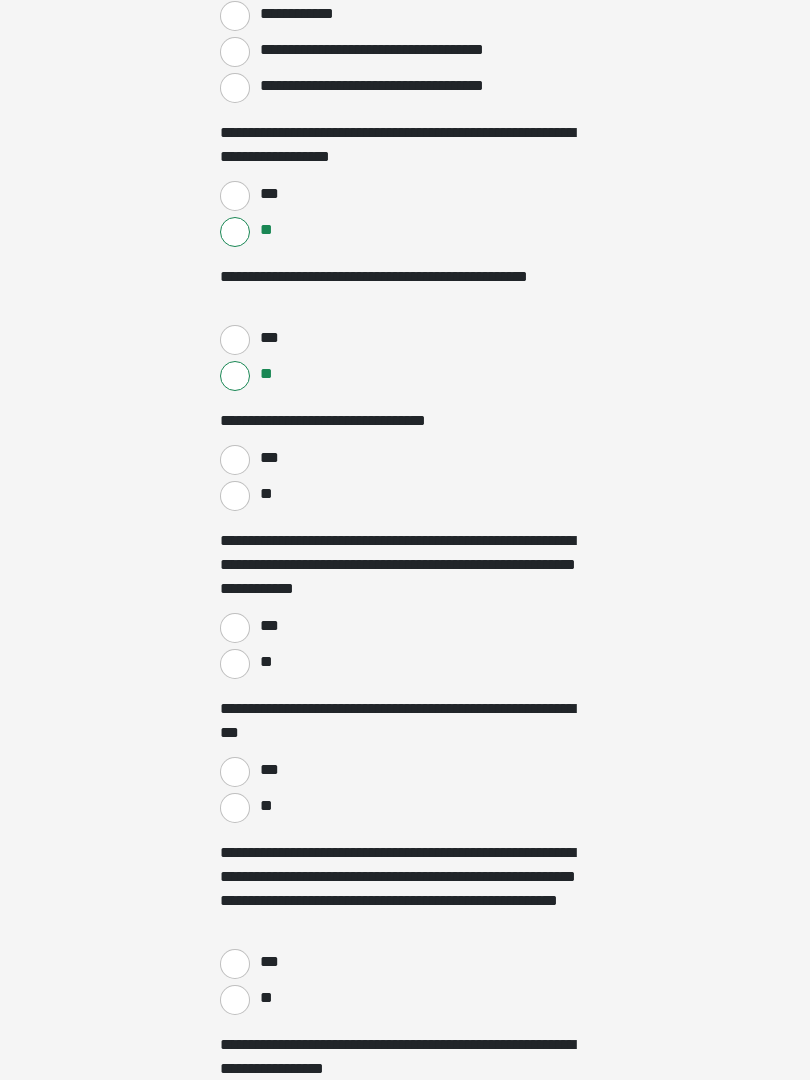 scroll, scrollTop: 1968, scrollLeft: 0, axis: vertical 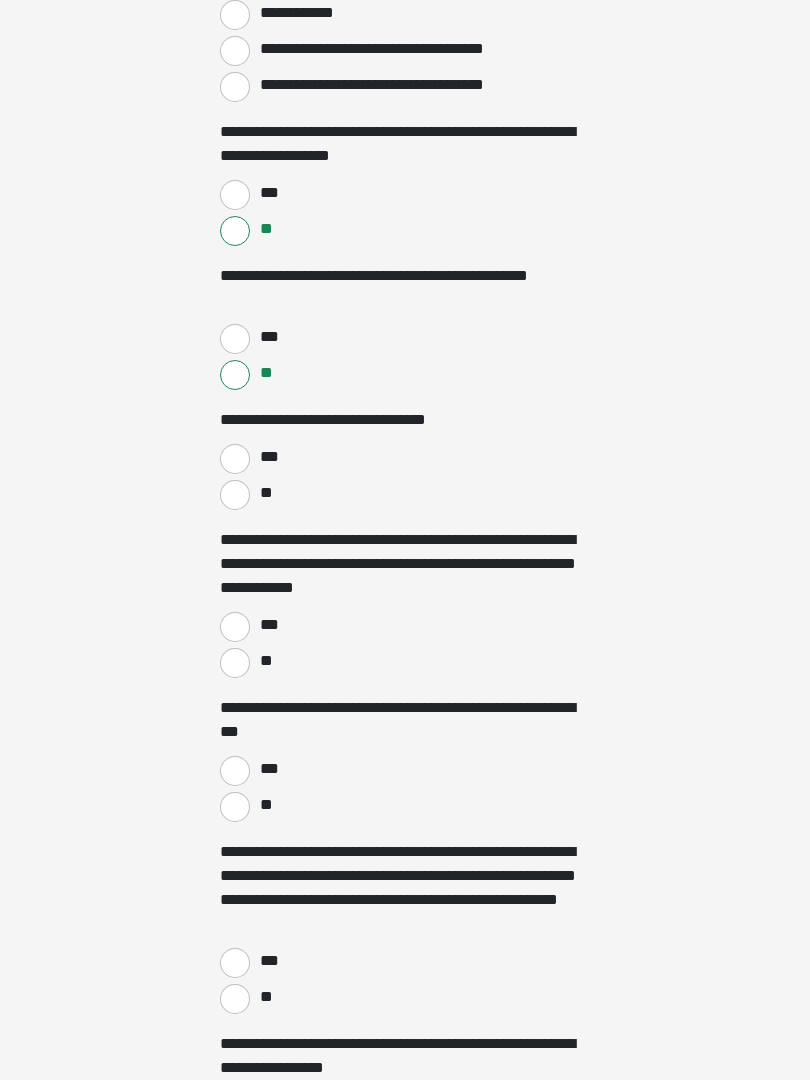 click on "***" at bounding box center [235, 627] 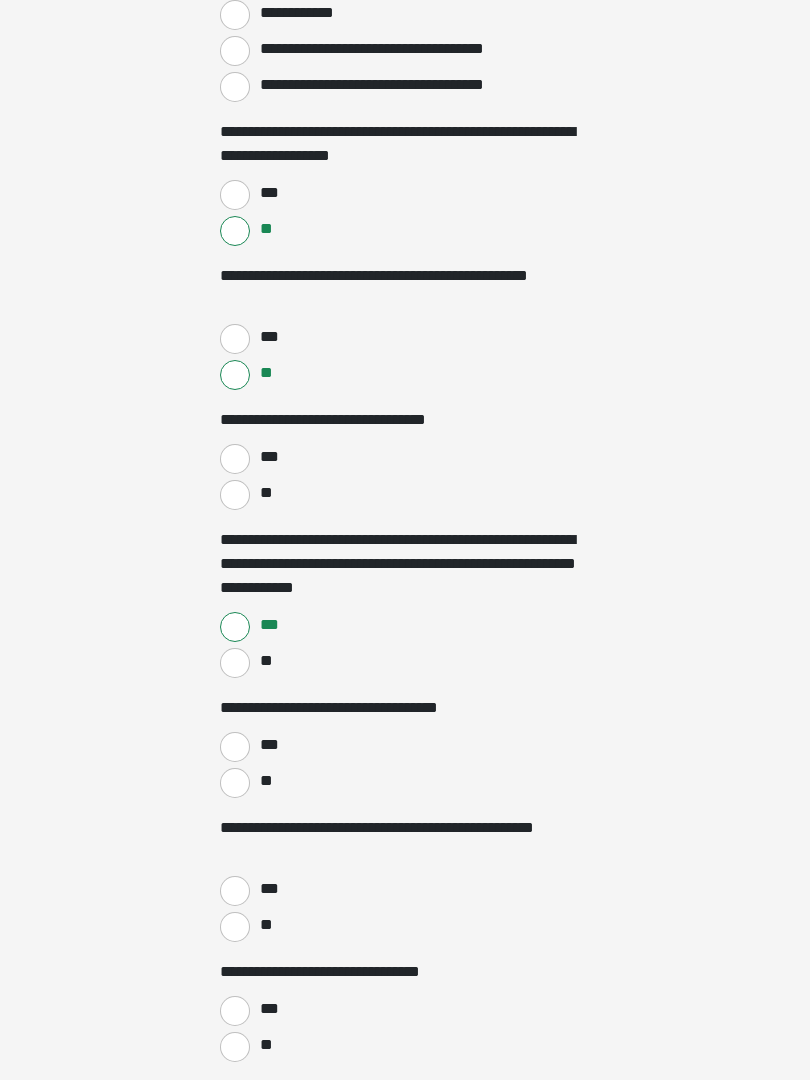 click on "**" at bounding box center (235, 783) 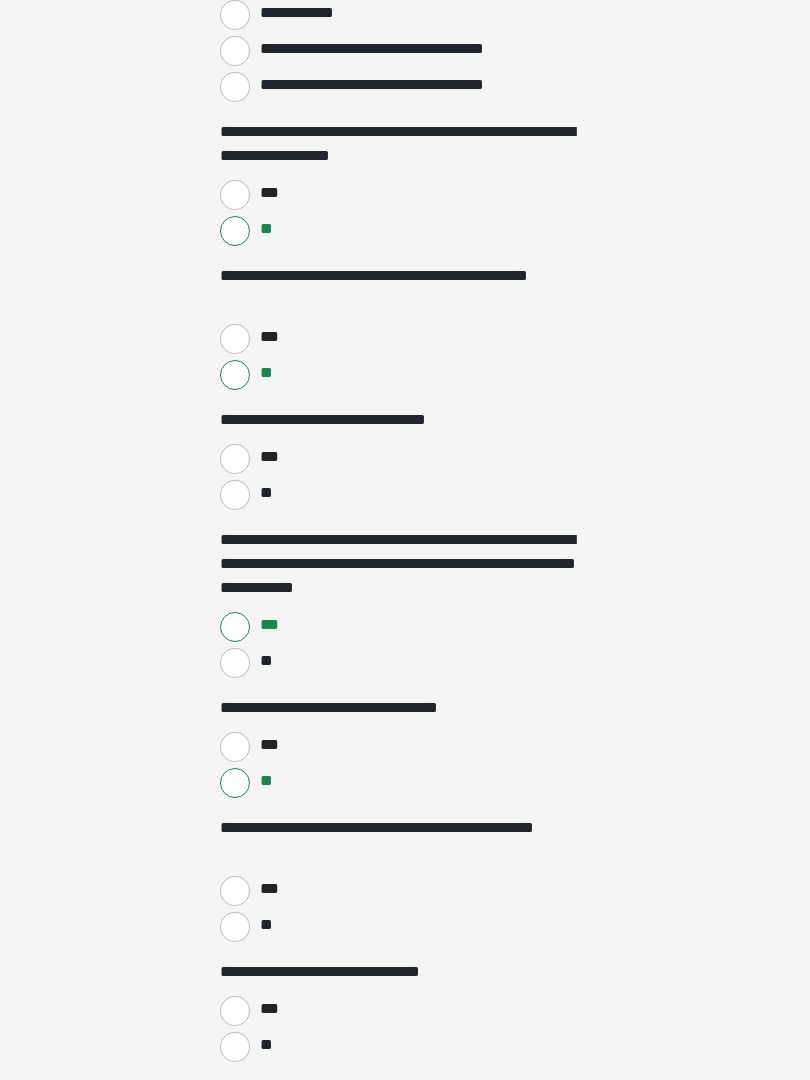 click on "***" at bounding box center (235, 891) 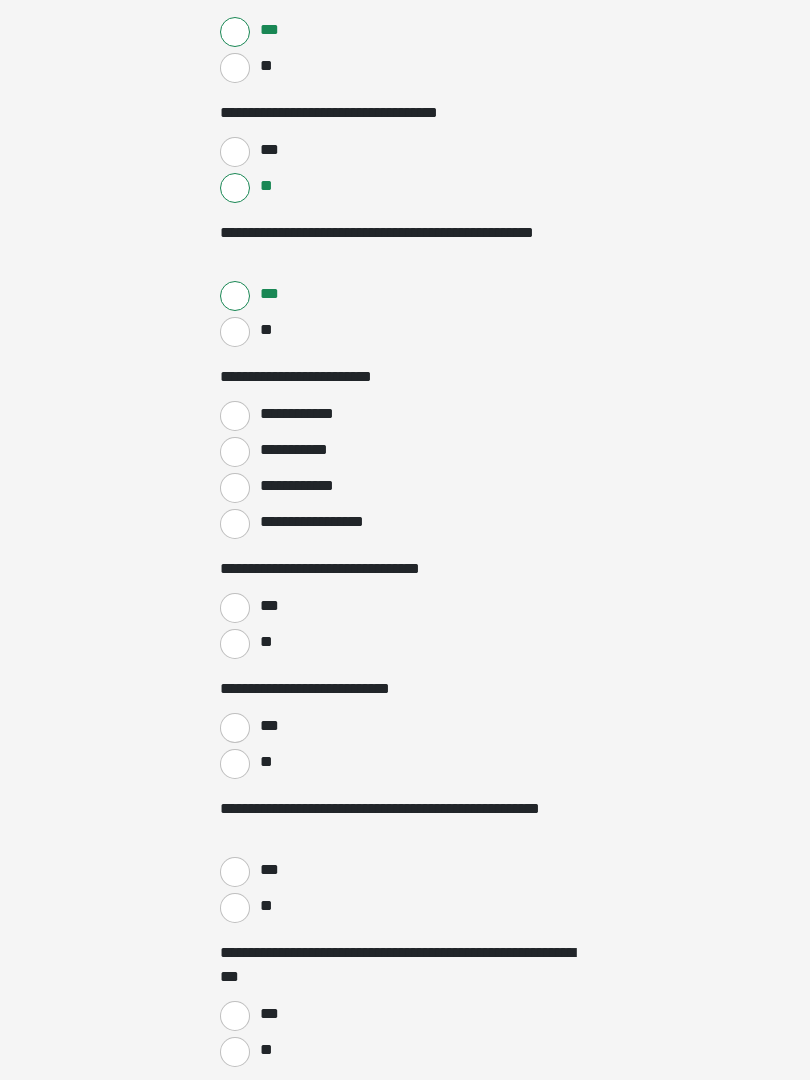 scroll, scrollTop: 2563, scrollLeft: 0, axis: vertical 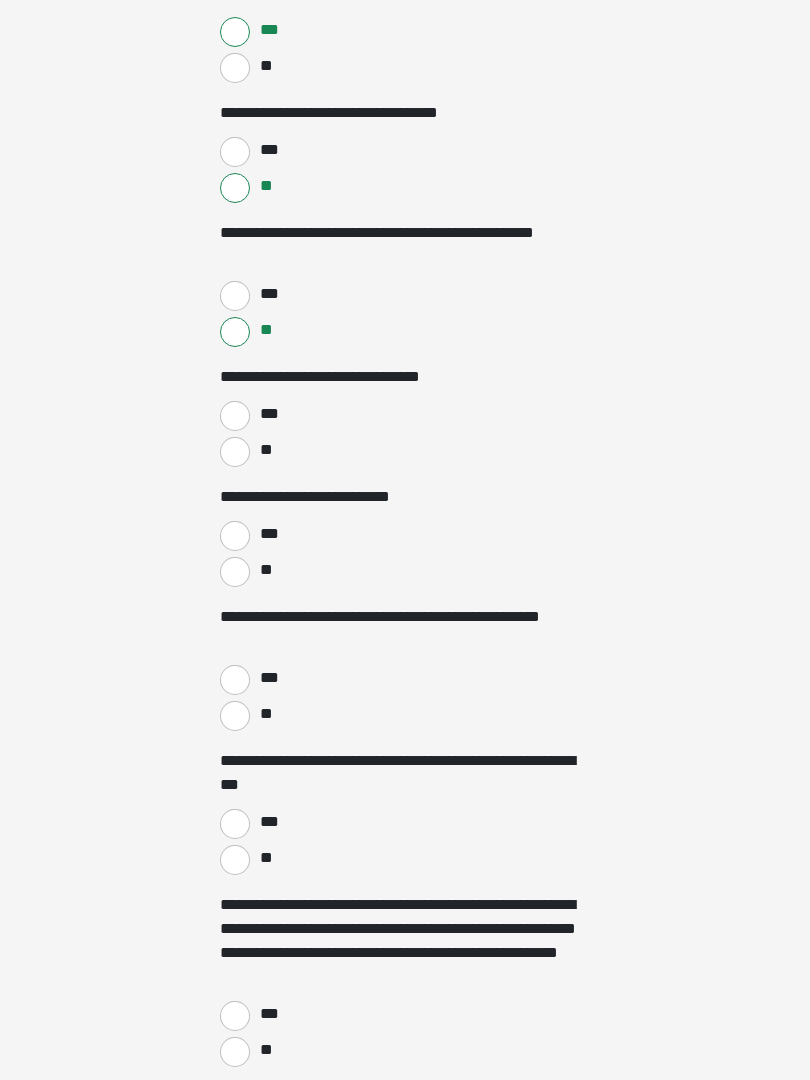 click on "**" at bounding box center (235, 452) 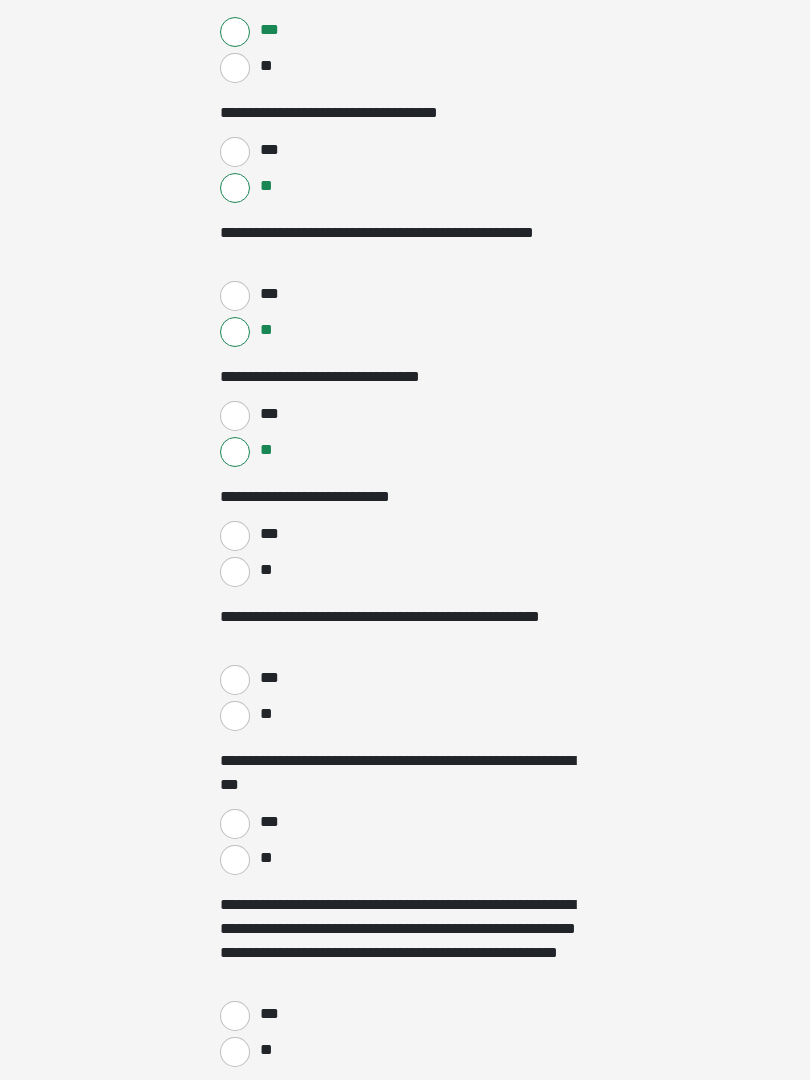 click on "**" at bounding box center [235, 572] 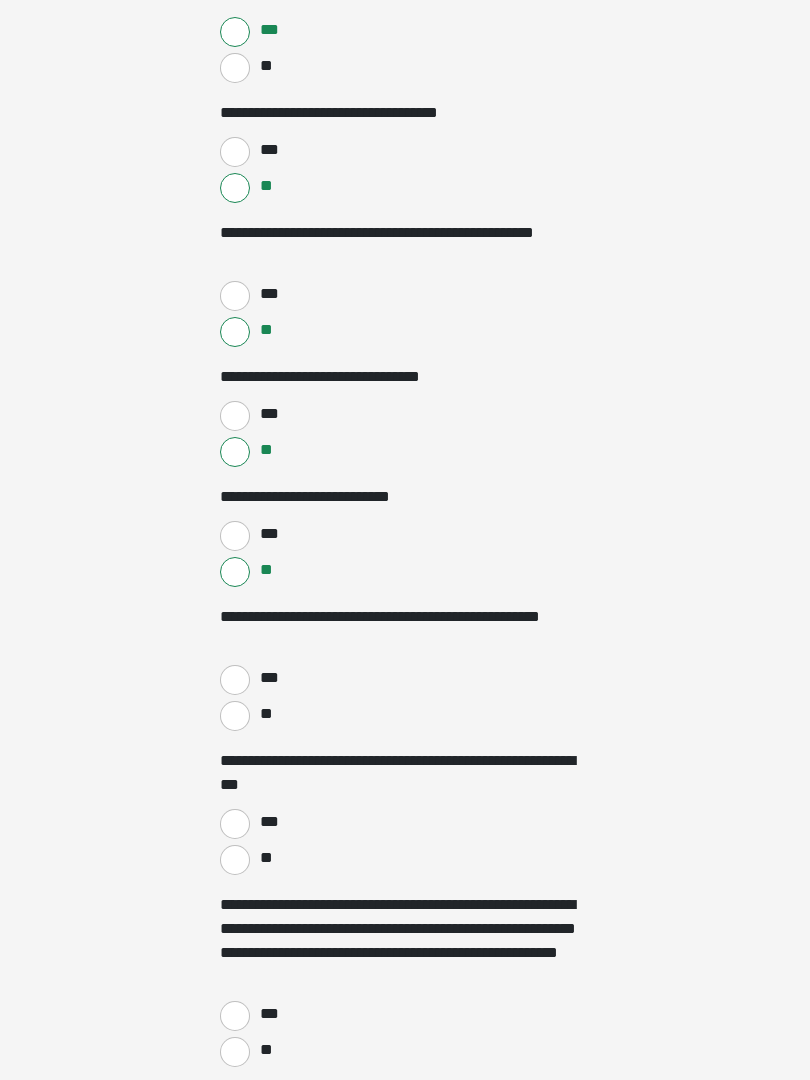 click on "***" at bounding box center (235, 680) 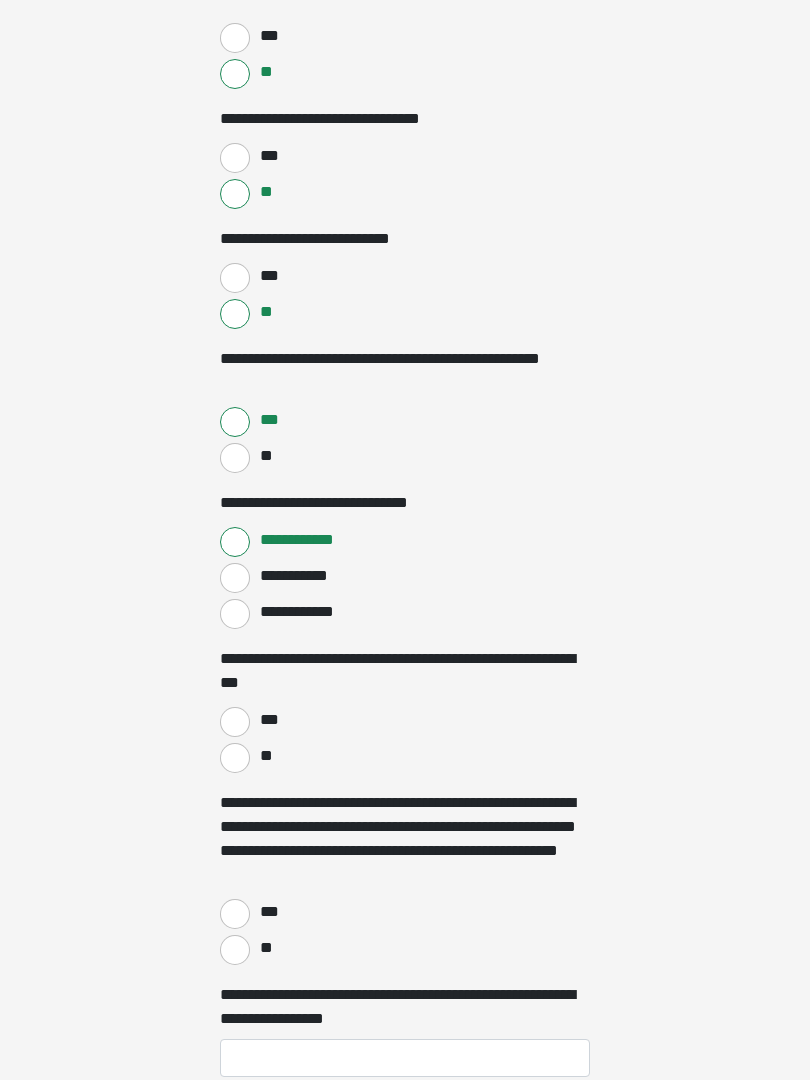 scroll, scrollTop: 2821, scrollLeft: 0, axis: vertical 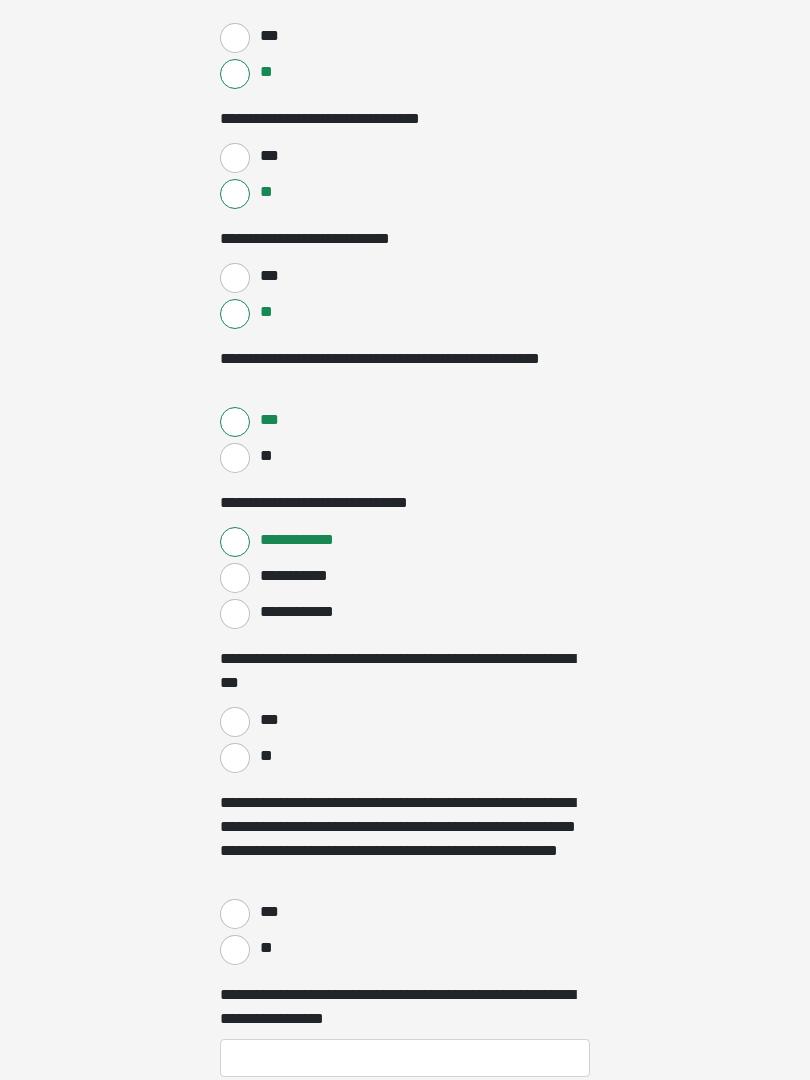 click on "***" at bounding box center [268, 720] 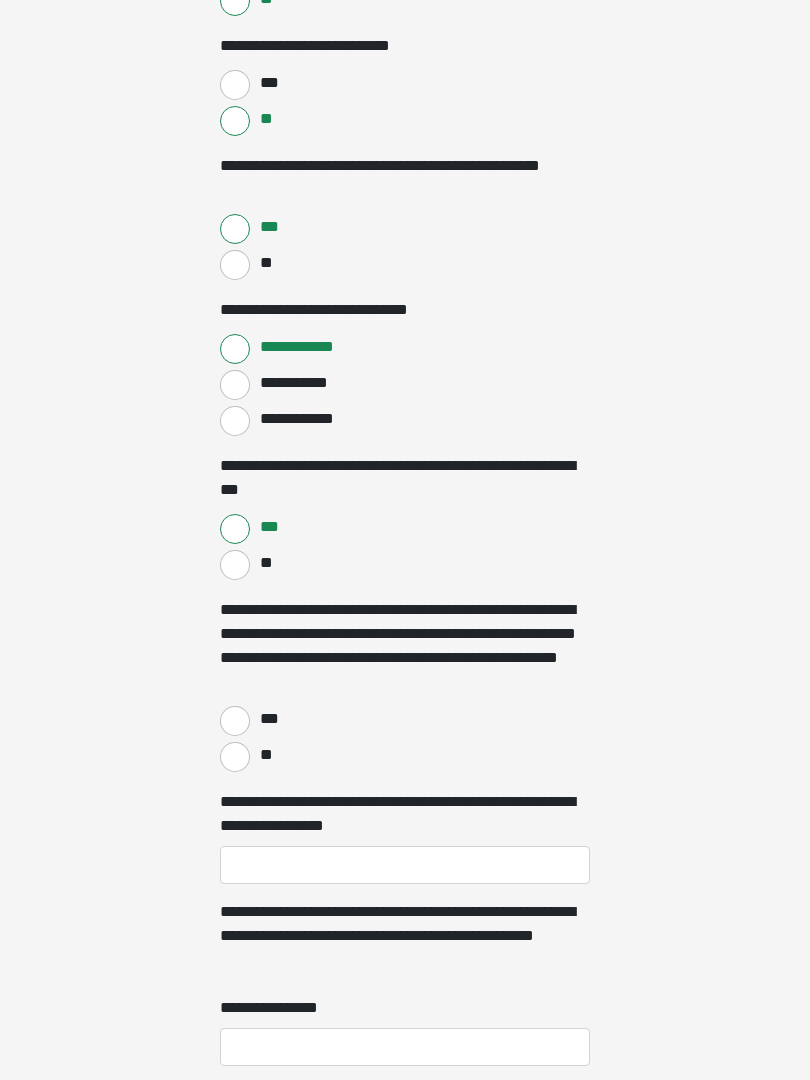 scroll, scrollTop: 3015, scrollLeft: 0, axis: vertical 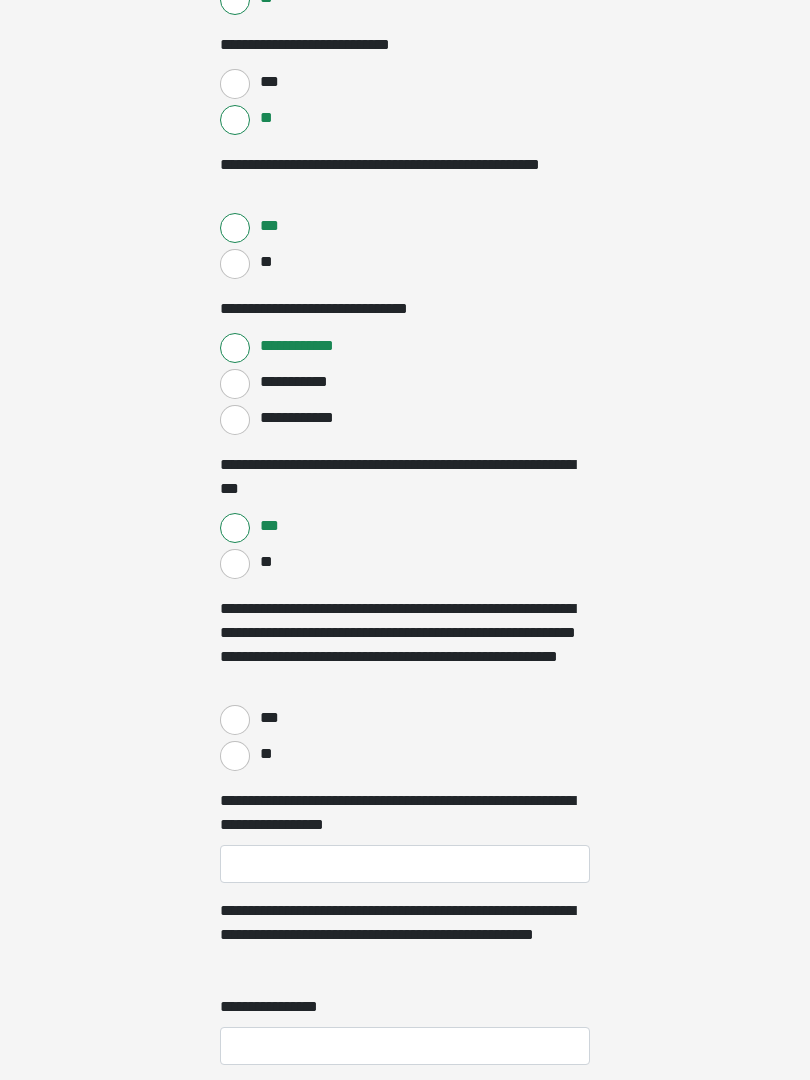 click on "**" at bounding box center [235, 756] 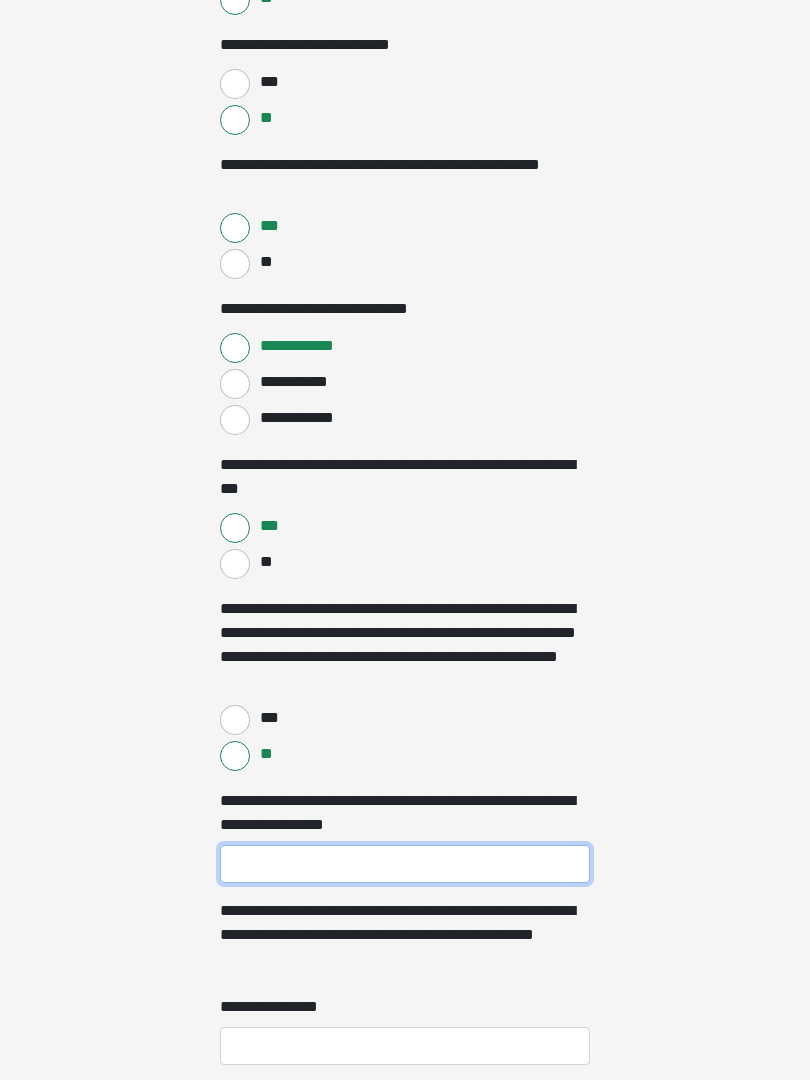 click on "**********" at bounding box center (405, 864) 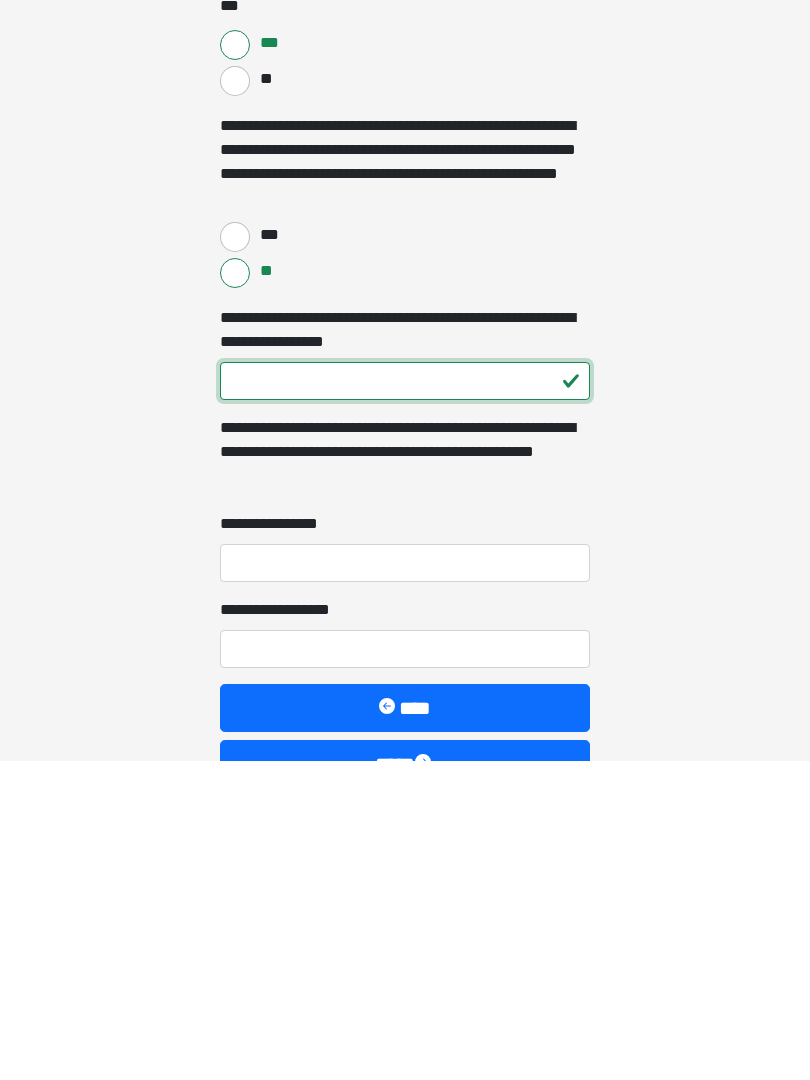 type on "***" 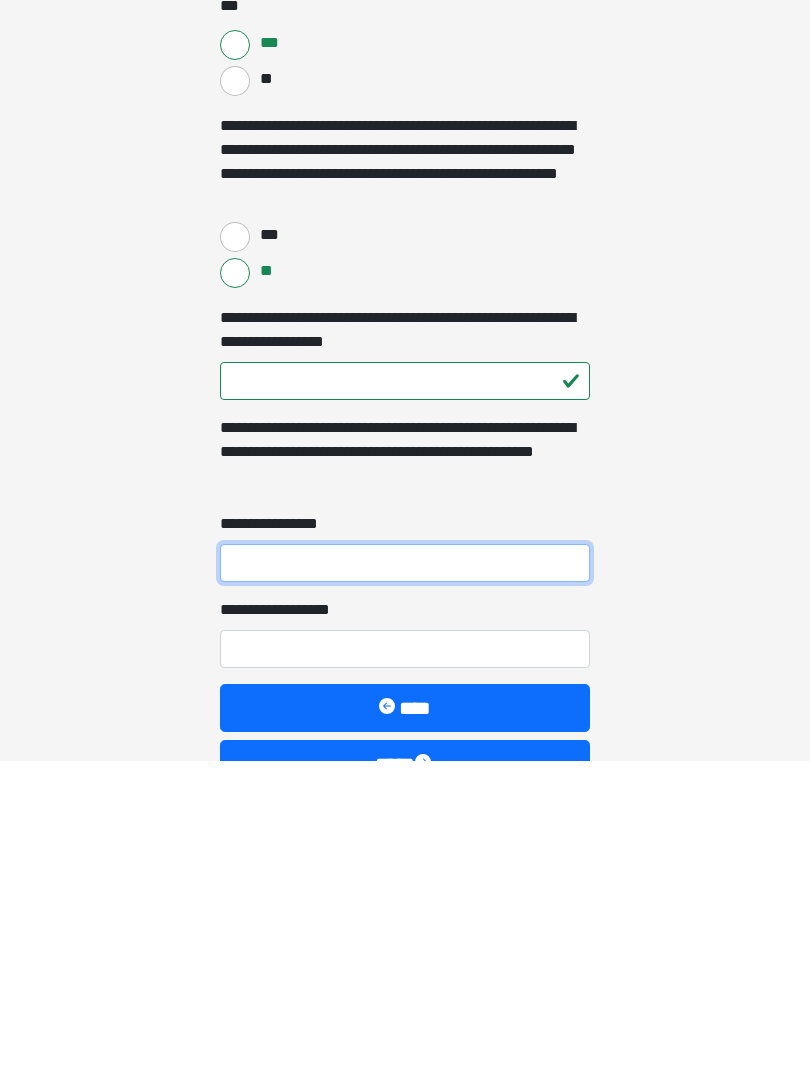 click on "**********" at bounding box center (405, 883) 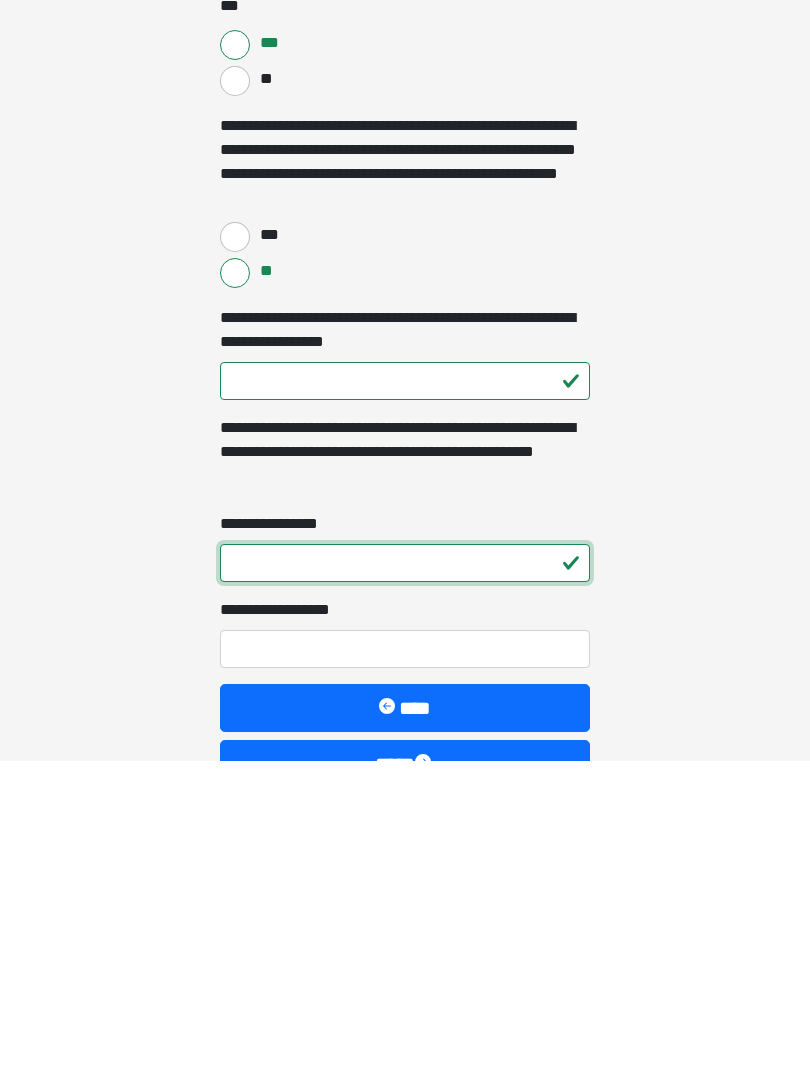 type on "*" 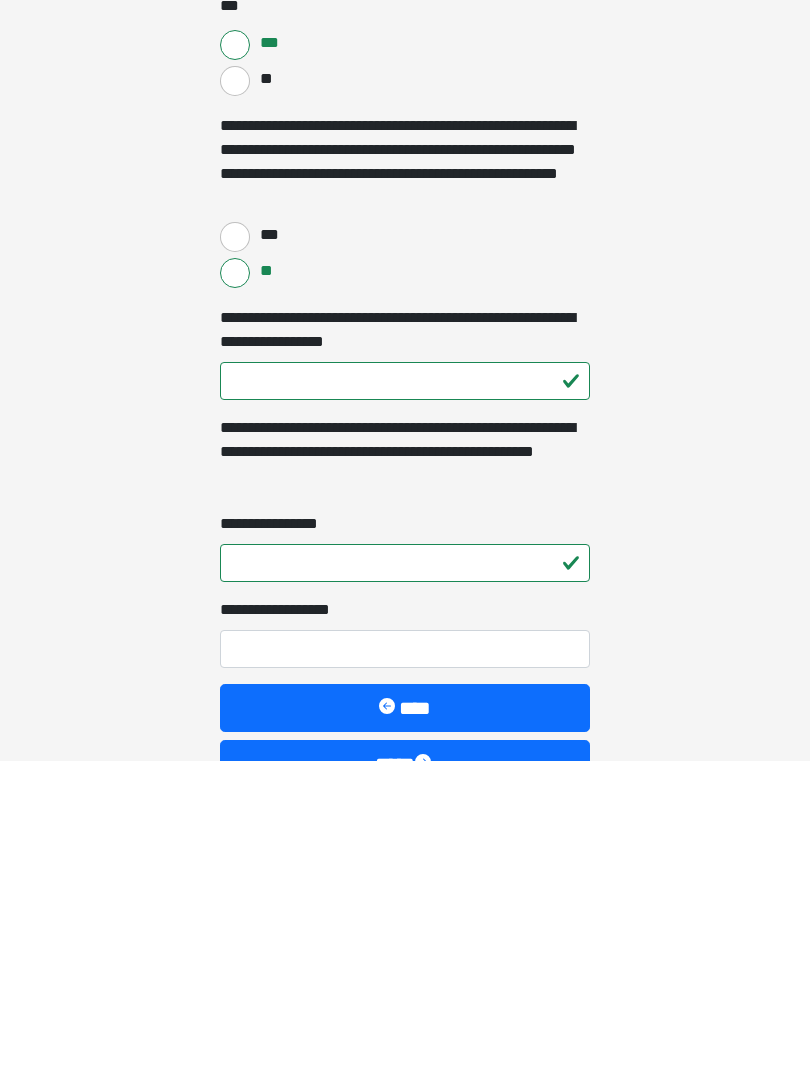 click on "**********" at bounding box center [405, 969] 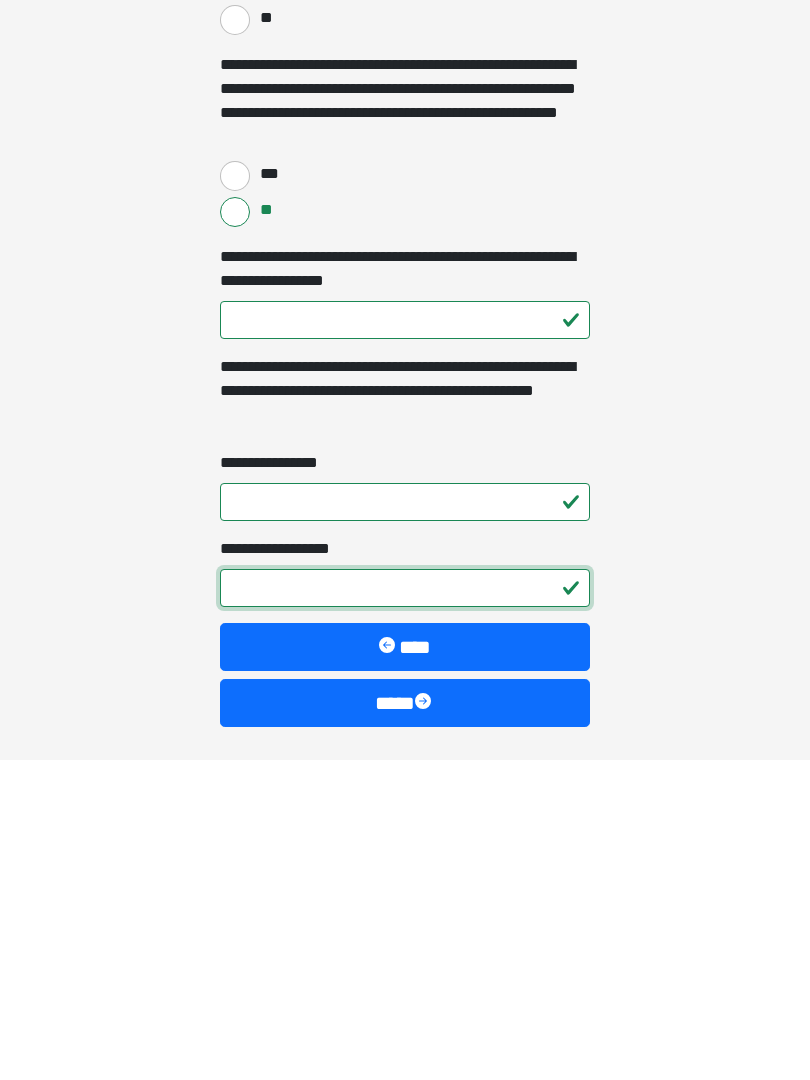 scroll, scrollTop: 3309, scrollLeft: 0, axis: vertical 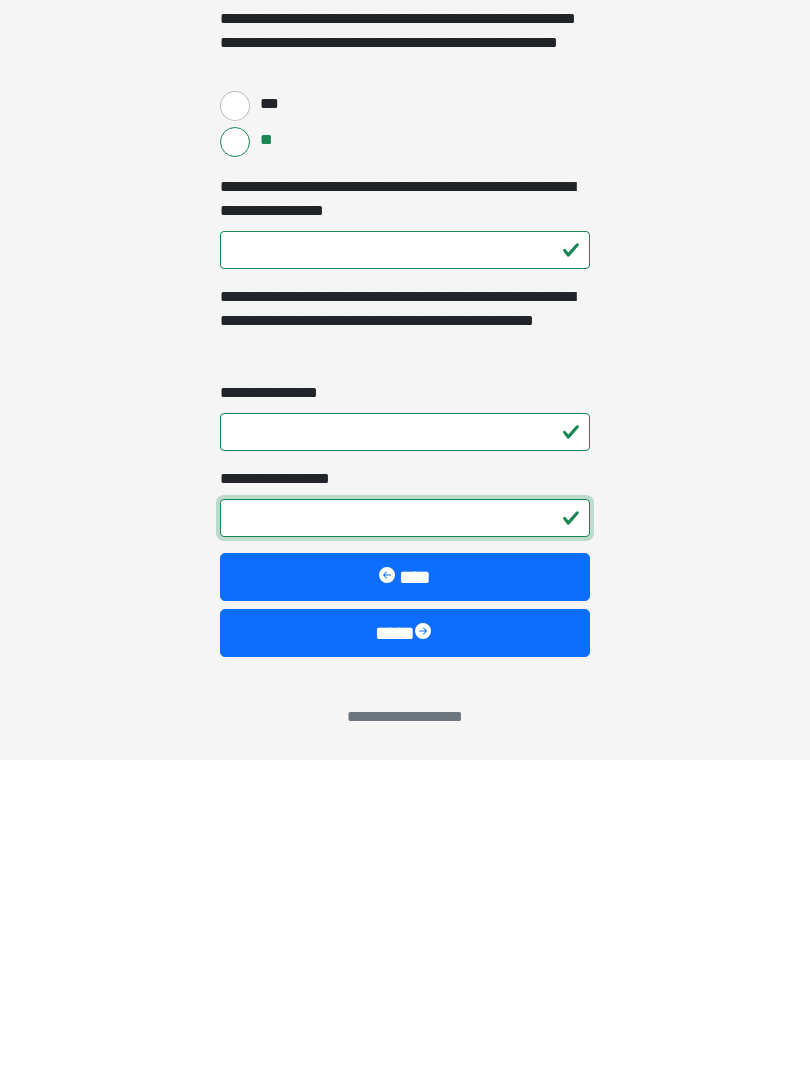 type on "*" 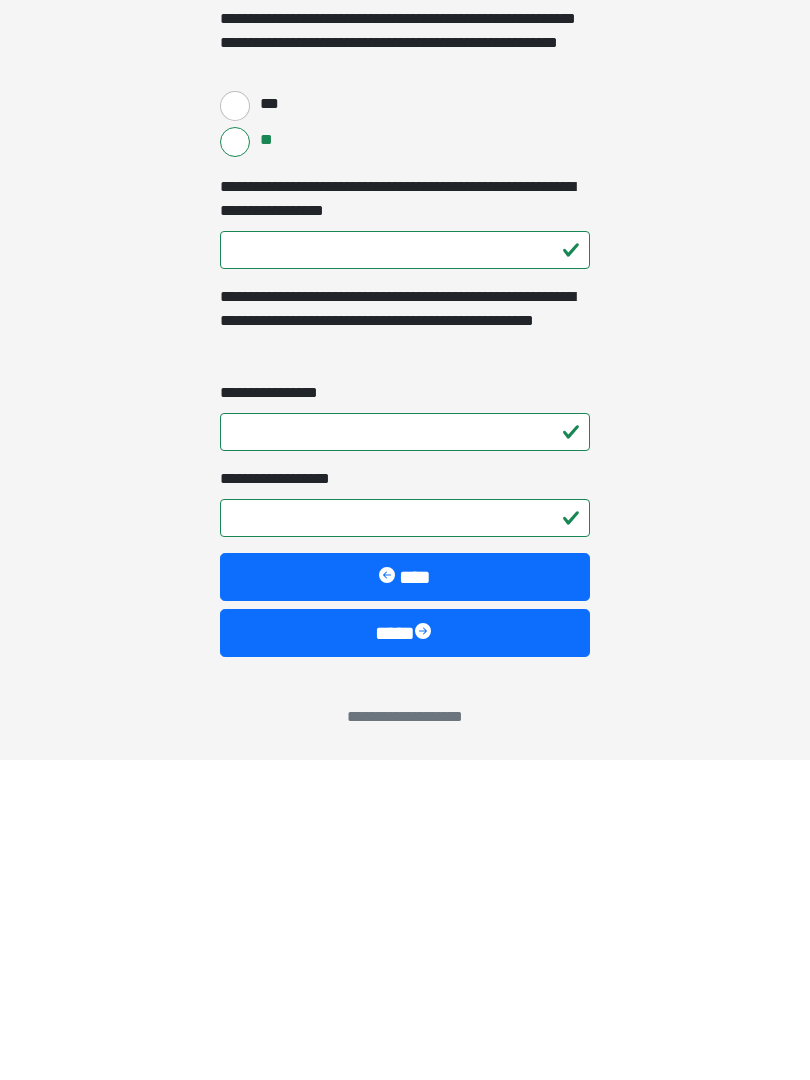 click on "****" at bounding box center [405, 953] 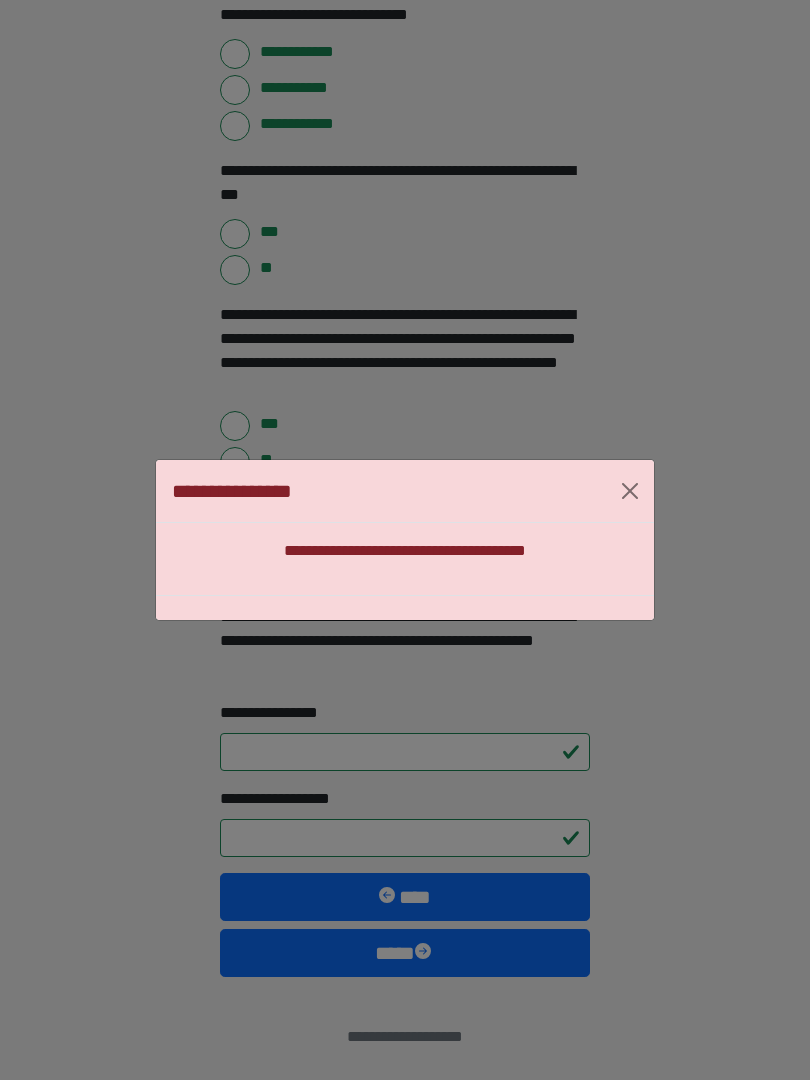 click on "**********" at bounding box center (405, 491) 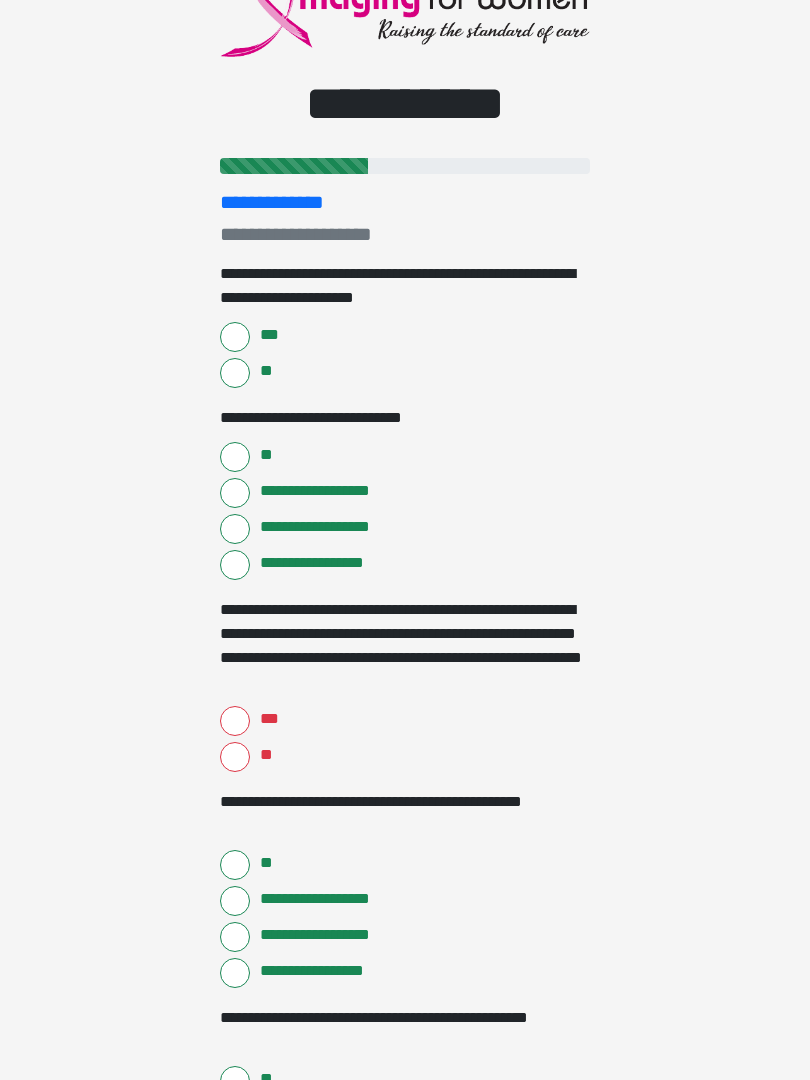 scroll, scrollTop: 92, scrollLeft: 0, axis: vertical 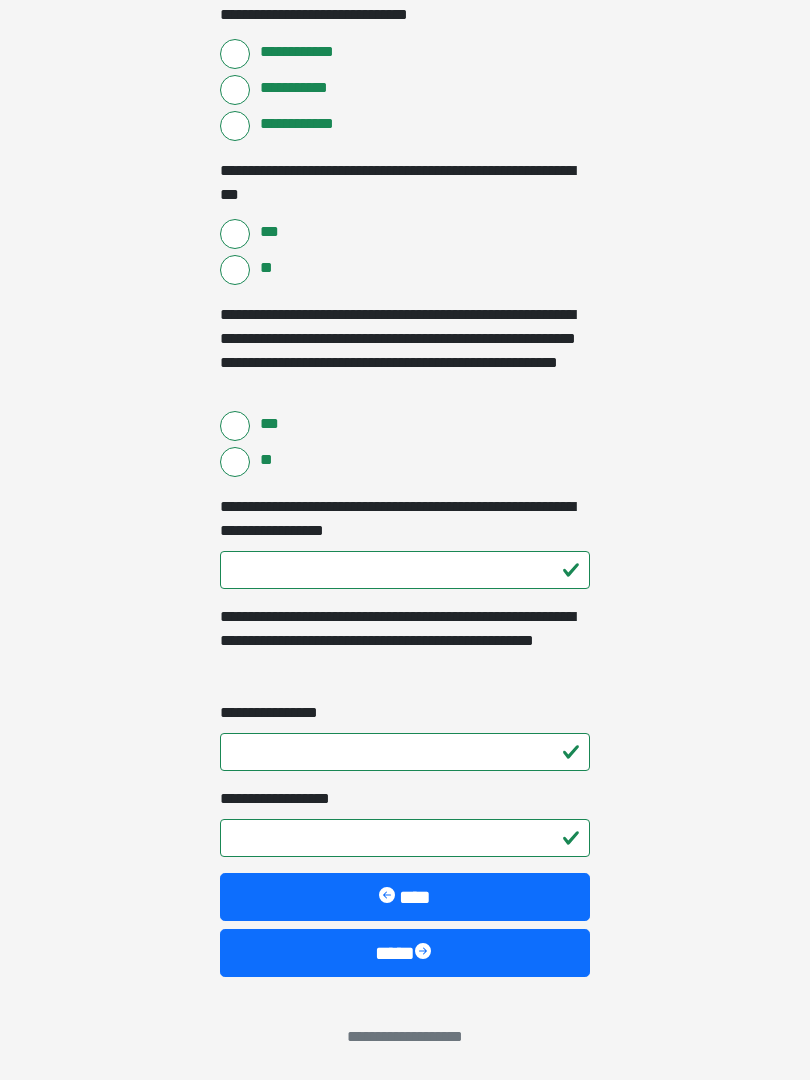 click on "****" at bounding box center [405, 953] 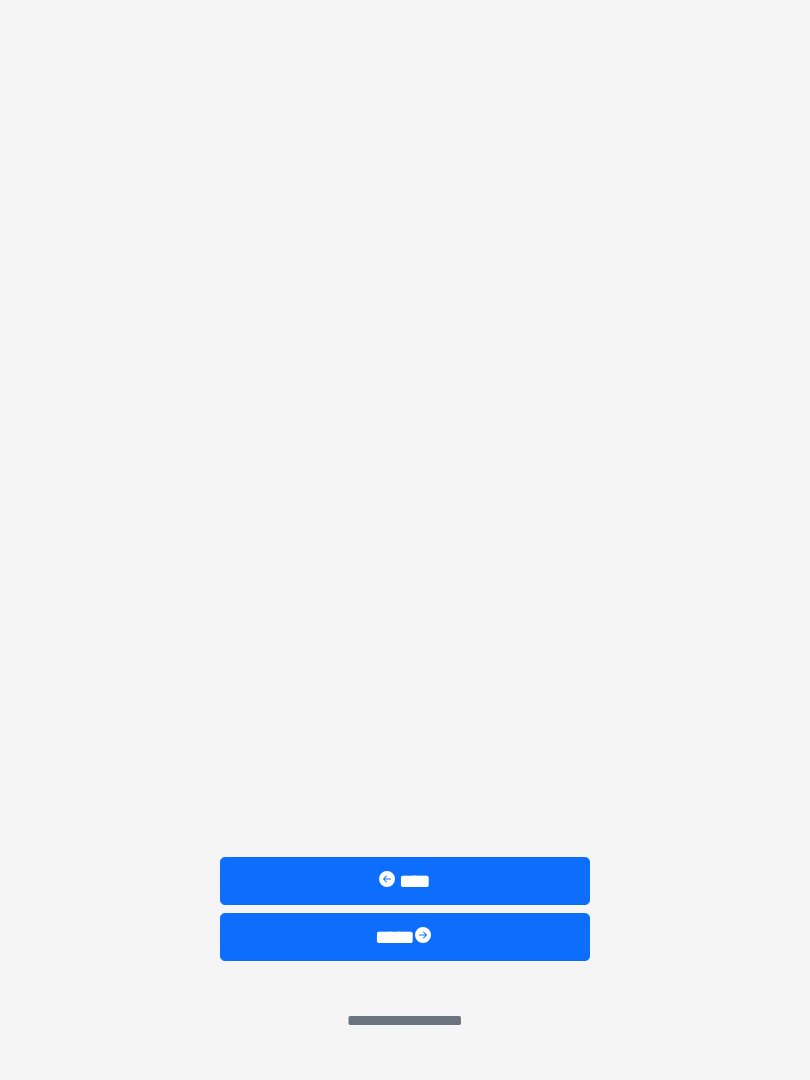 scroll, scrollTop: 0, scrollLeft: 0, axis: both 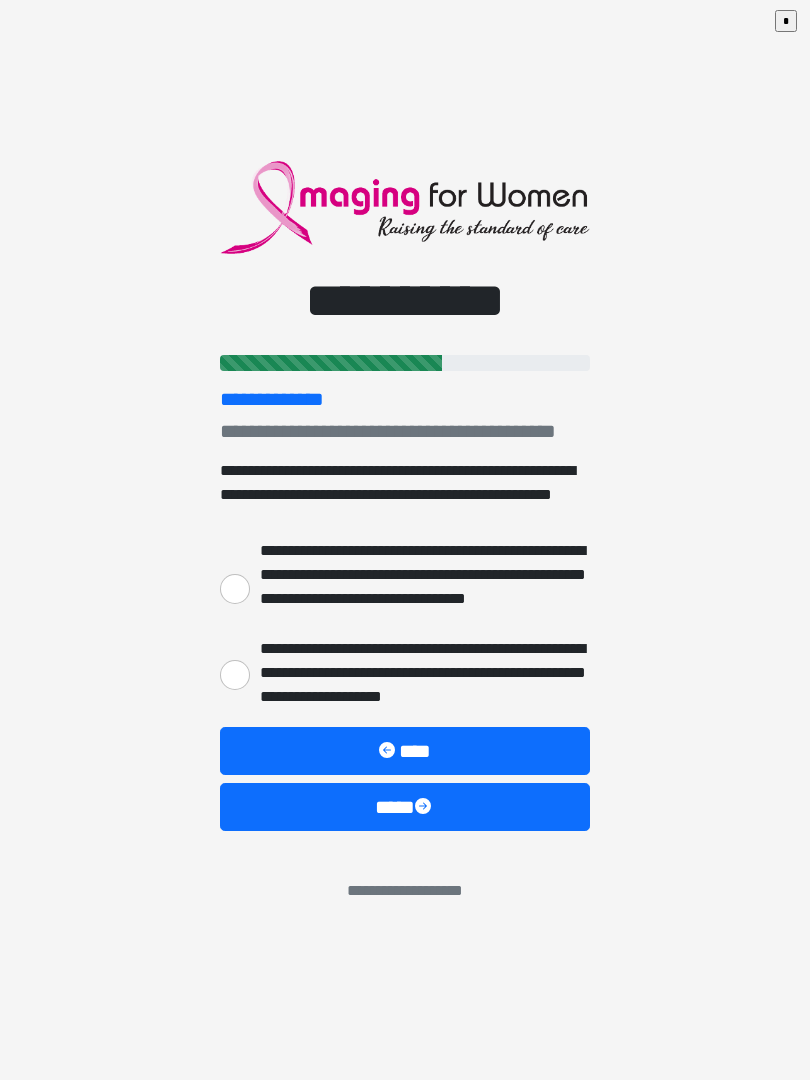 click on "**********" at bounding box center [235, 589] 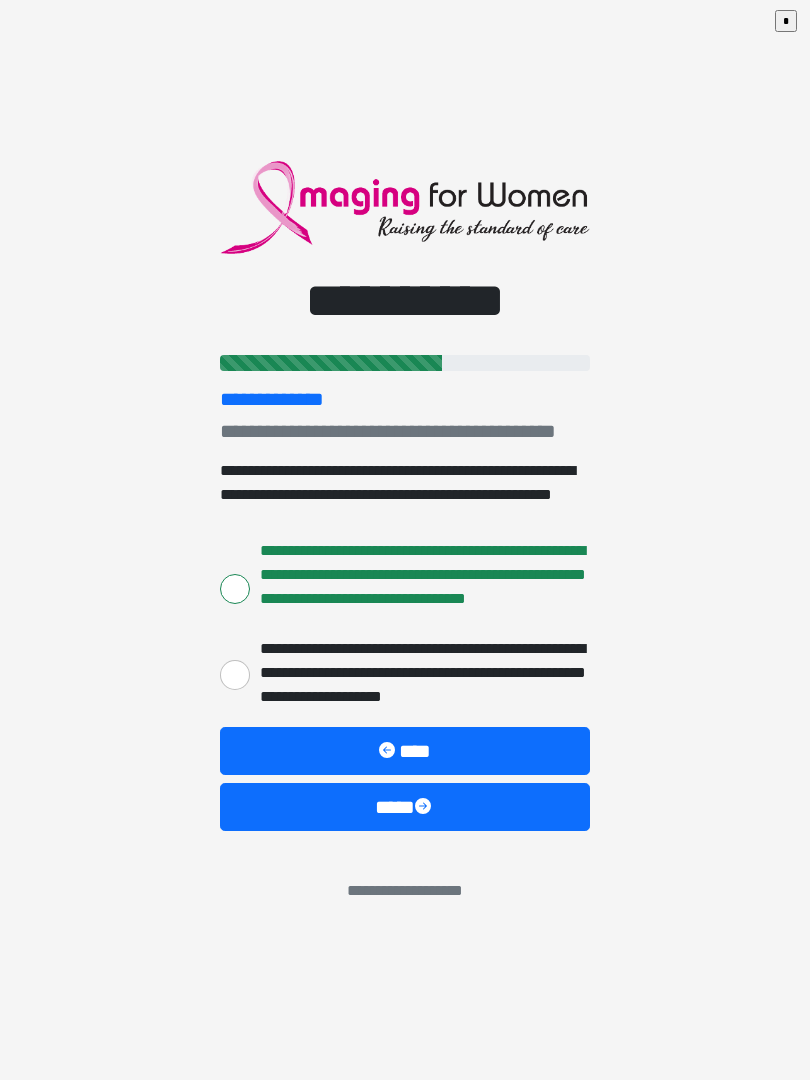 click on "****" at bounding box center [405, 807] 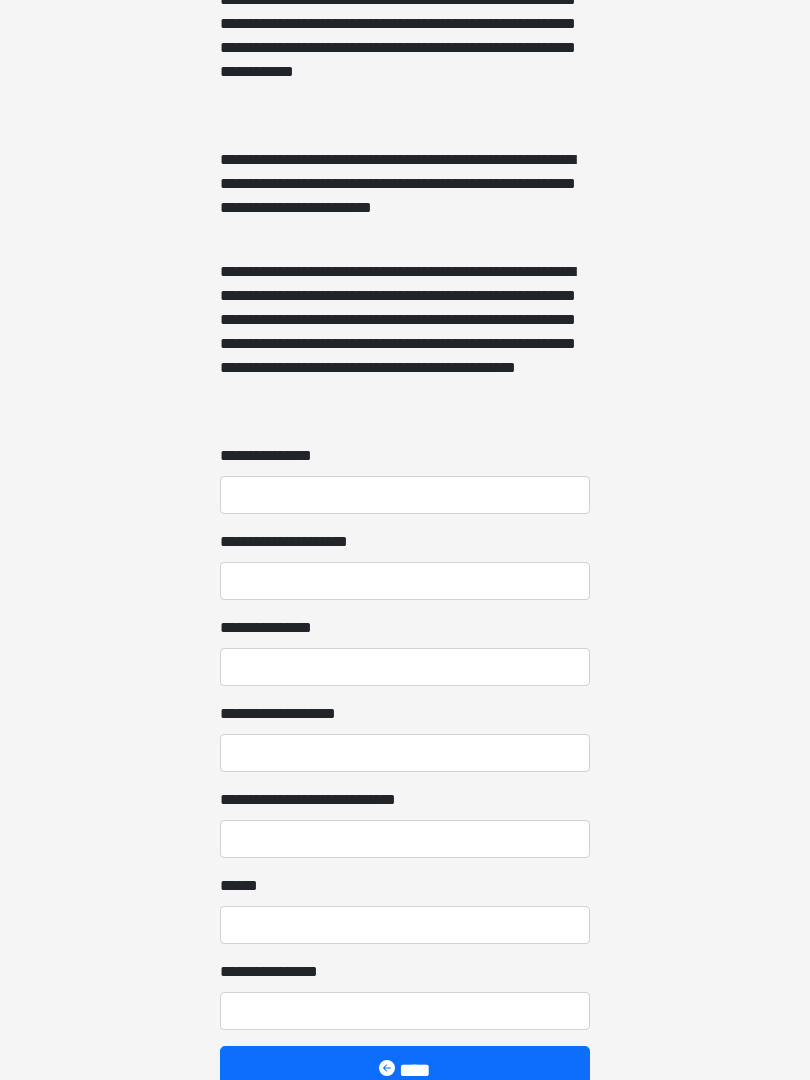 scroll, scrollTop: 1467, scrollLeft: 0, axis: vertical 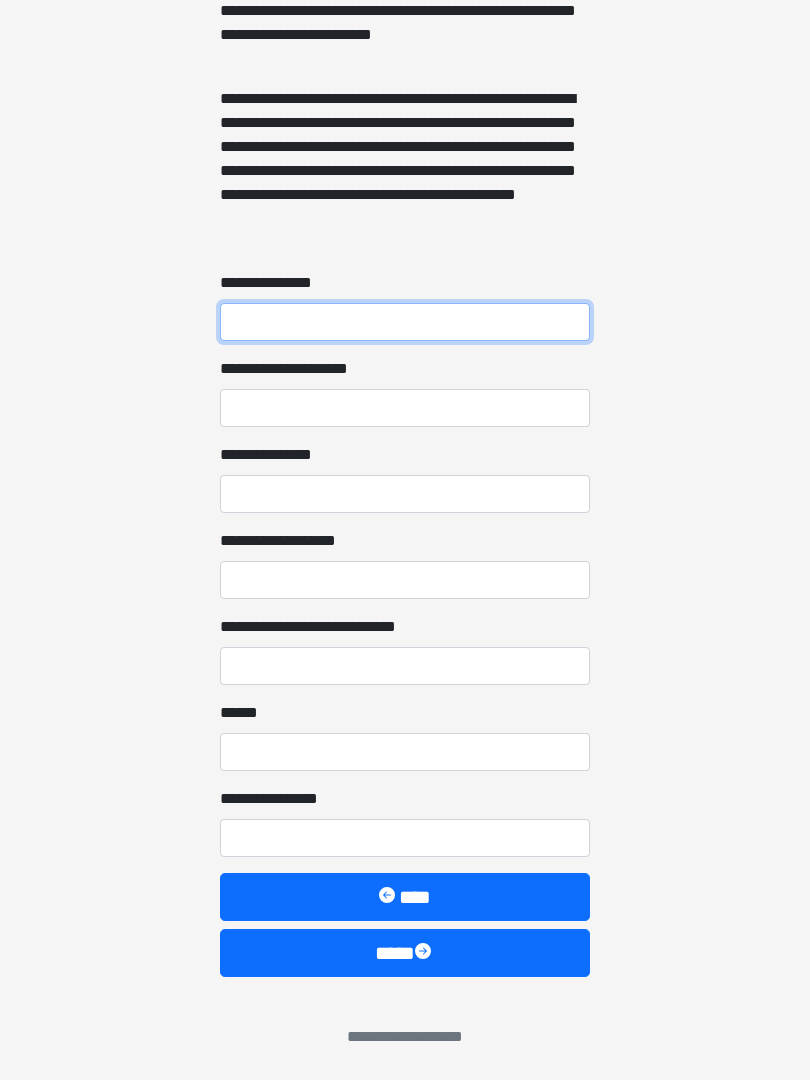click on "**********" at bounding box center (405, 322) 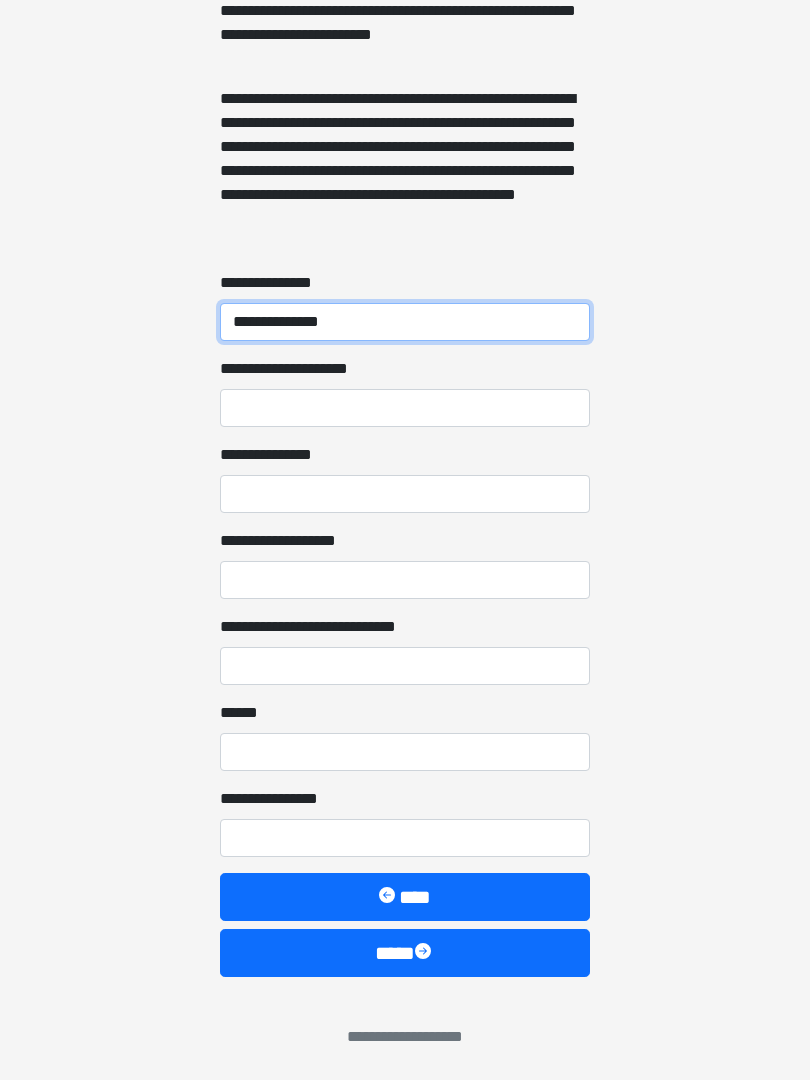 type on "**********" 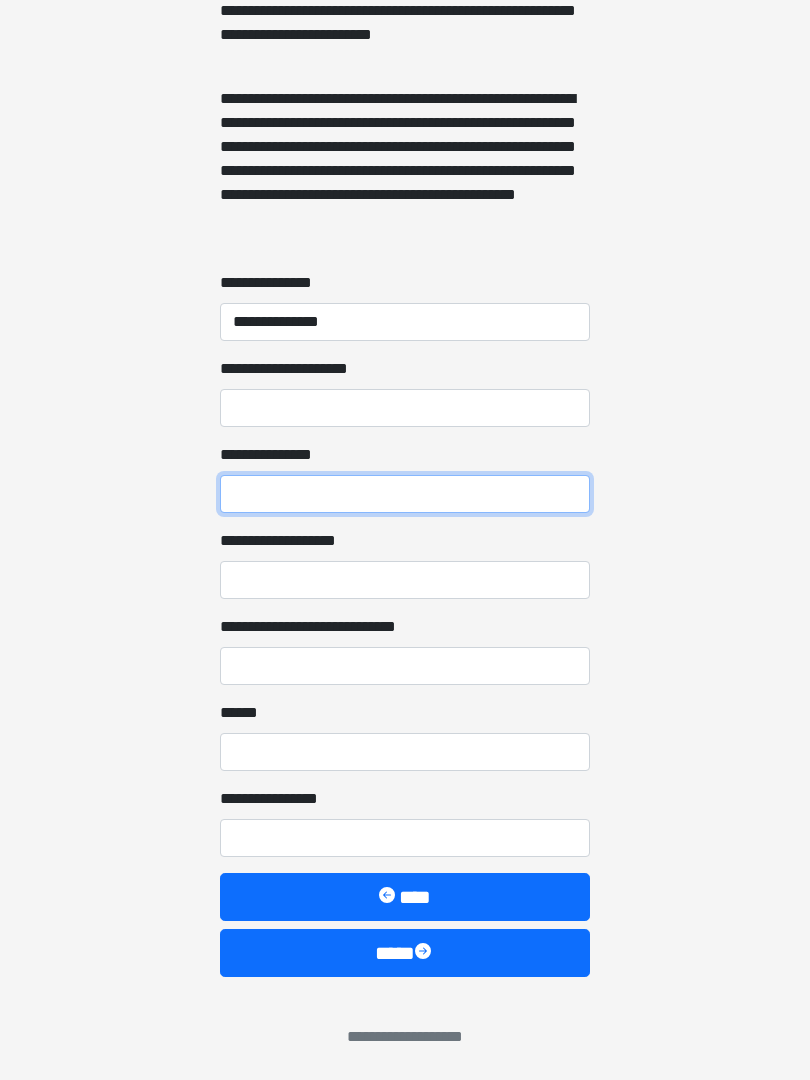 click on "**********" at bounding box center (405, 494) 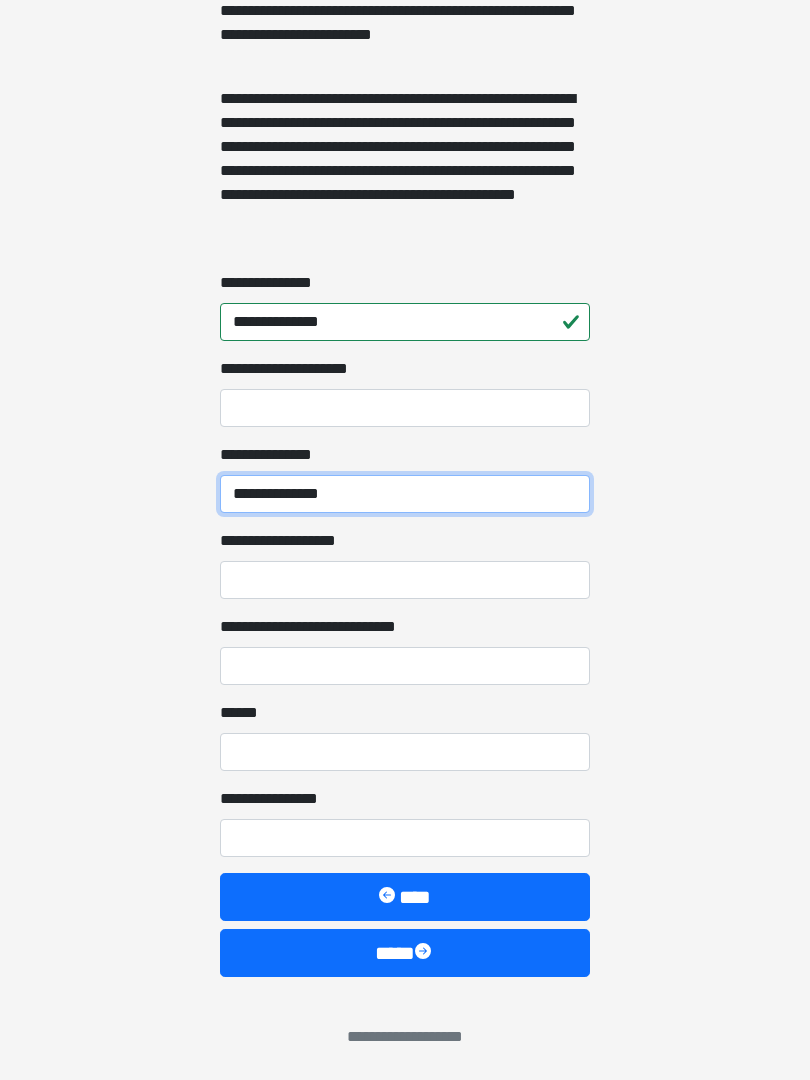 type on "**********" 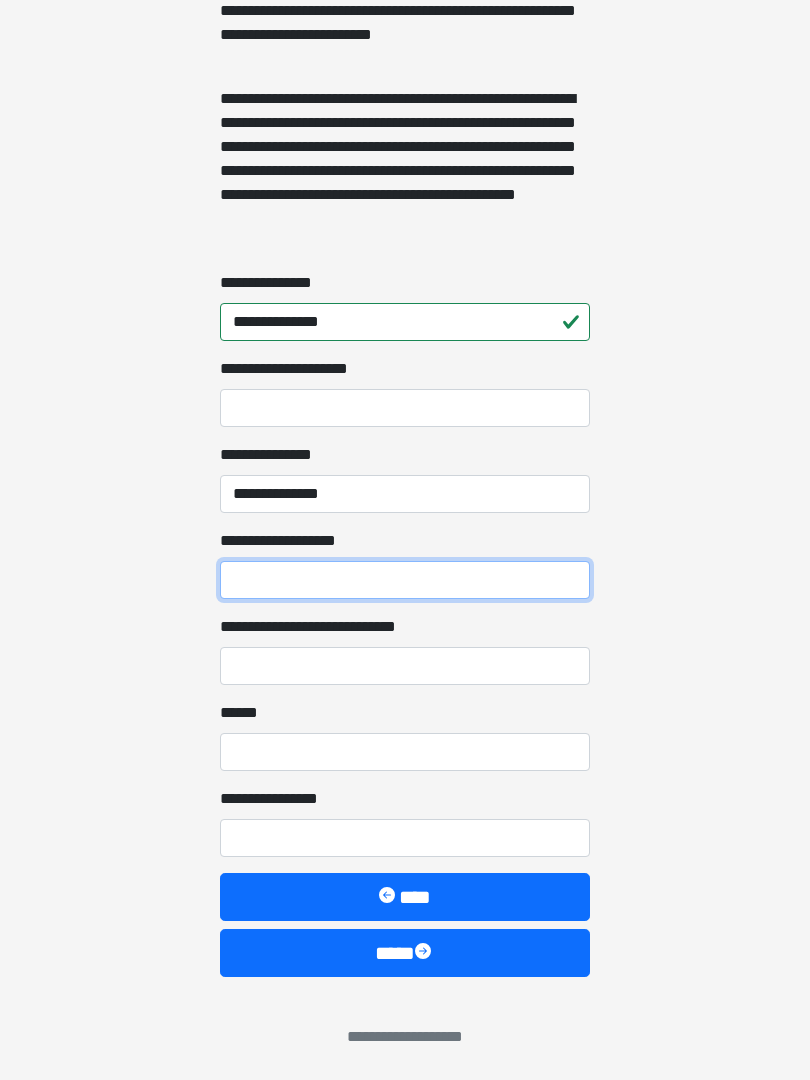 click on "**********" at bounding box center [405, 580] 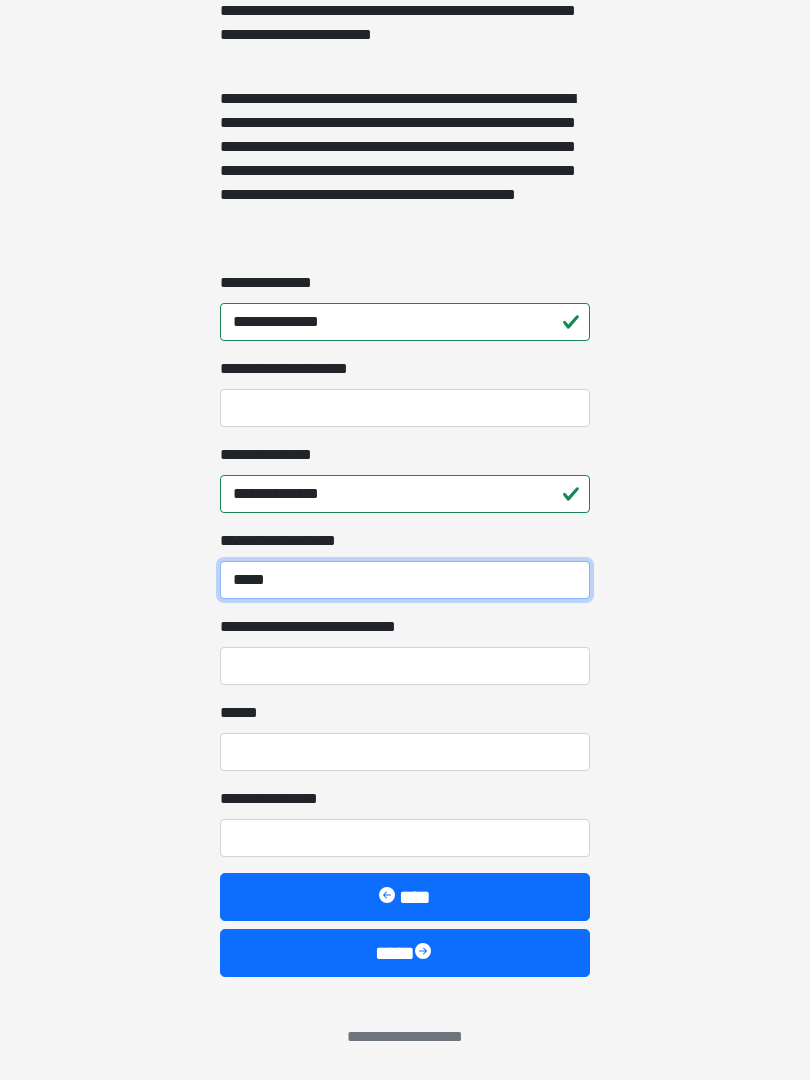 type on "*****" 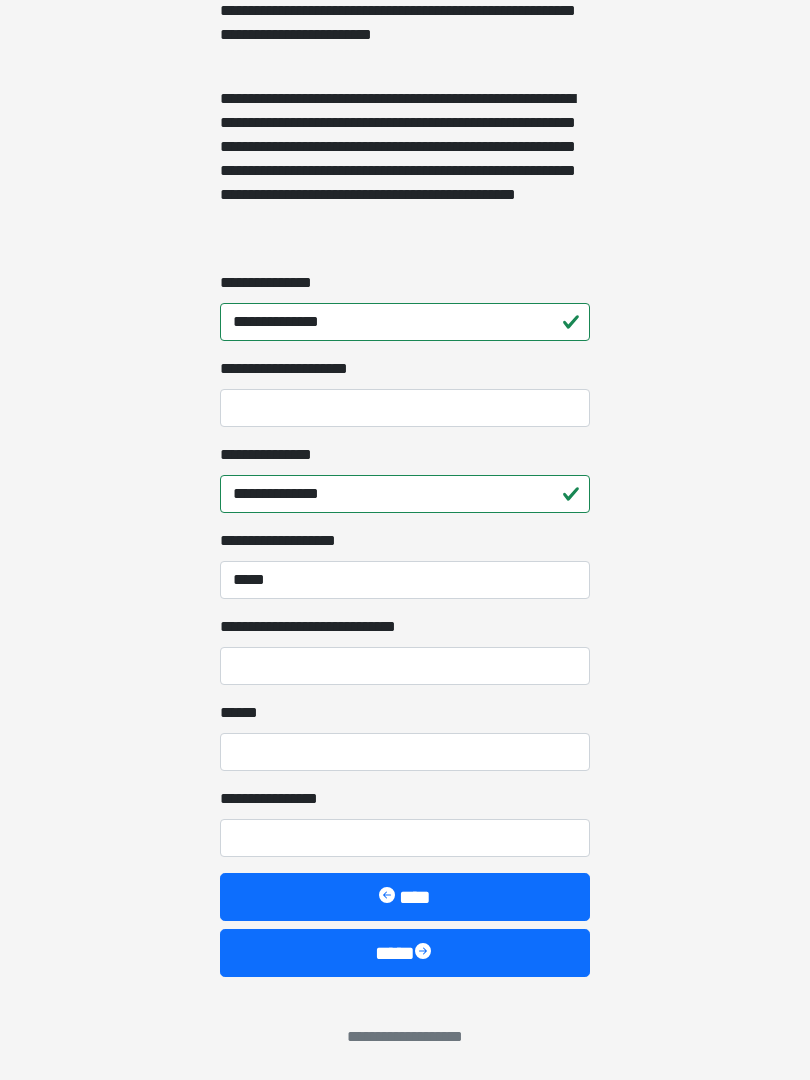click on "**********" at bounding box center (405, 666) 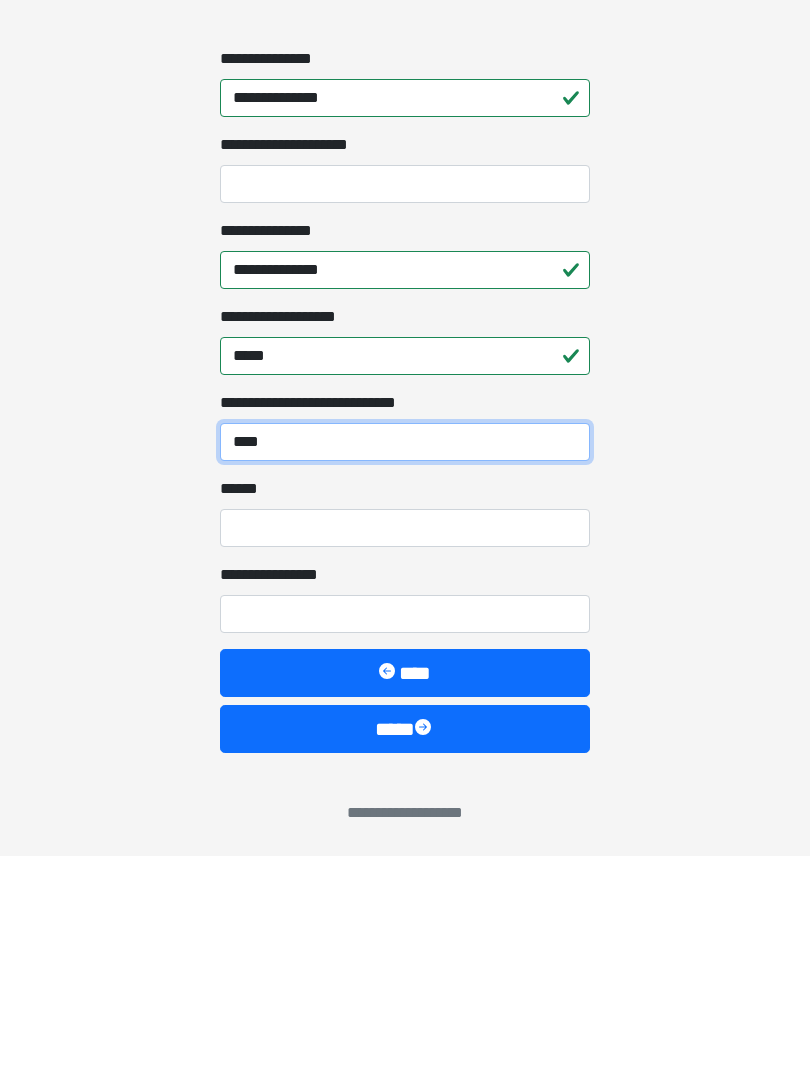 type on "****" 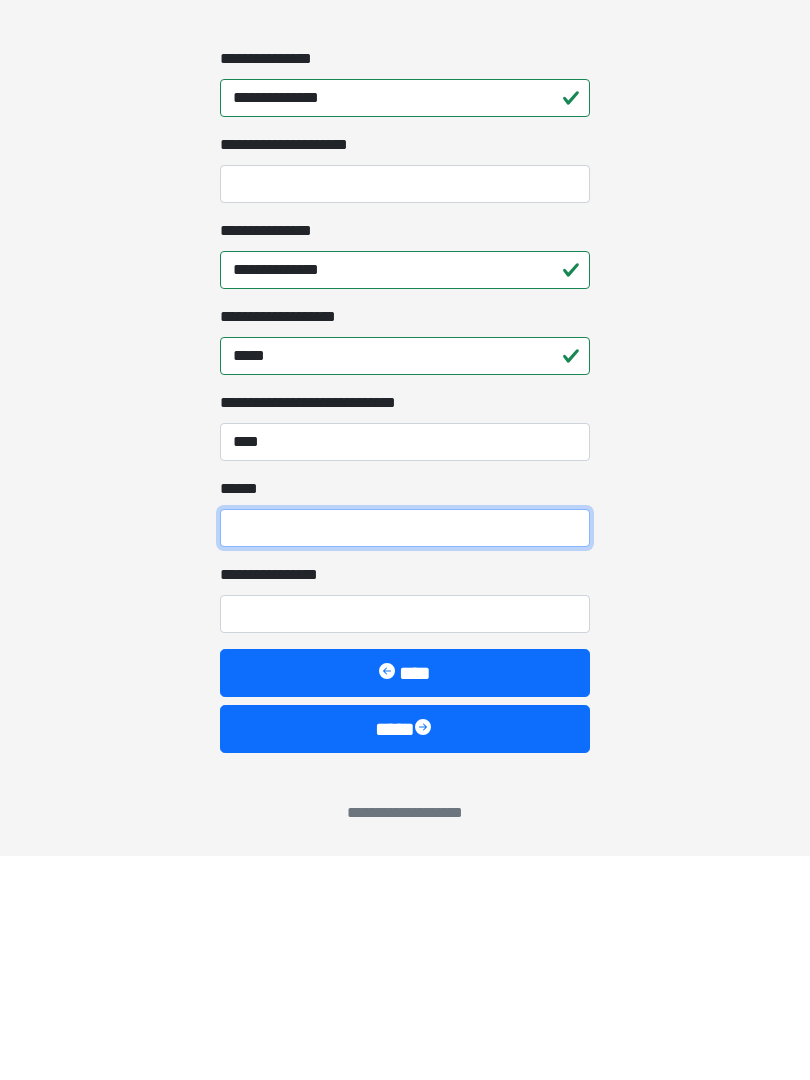click on "**** *" at bounding box center [405, 752] 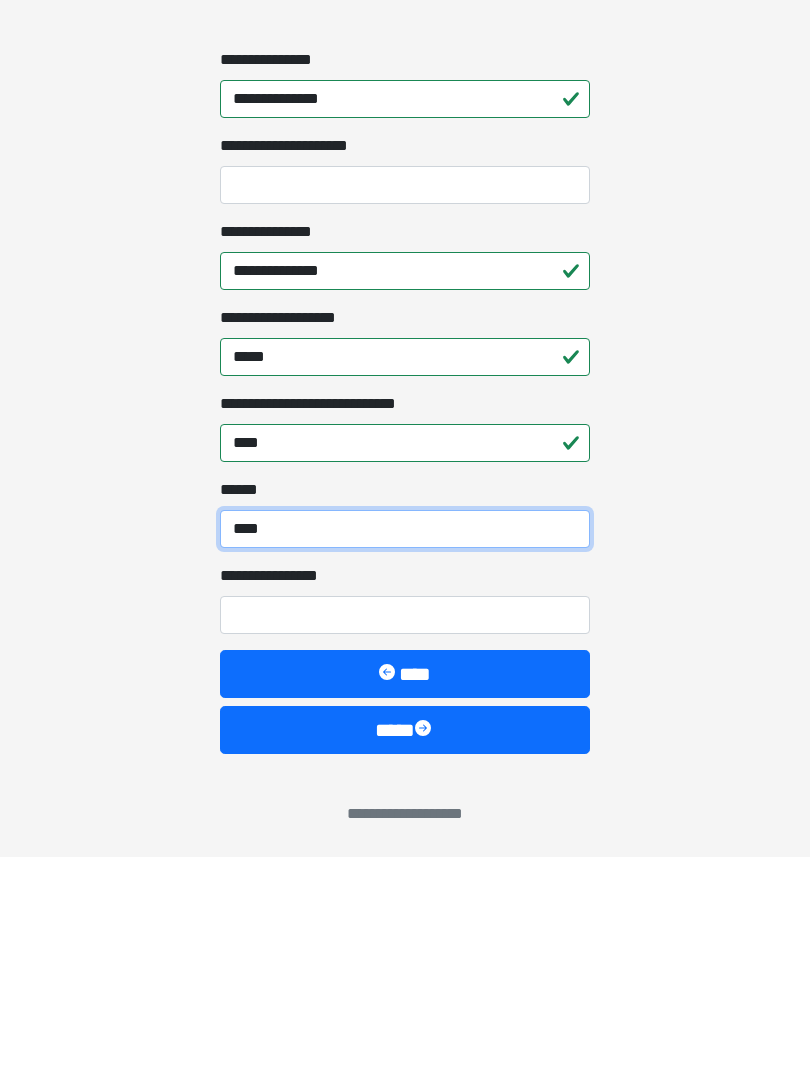 type on "****" 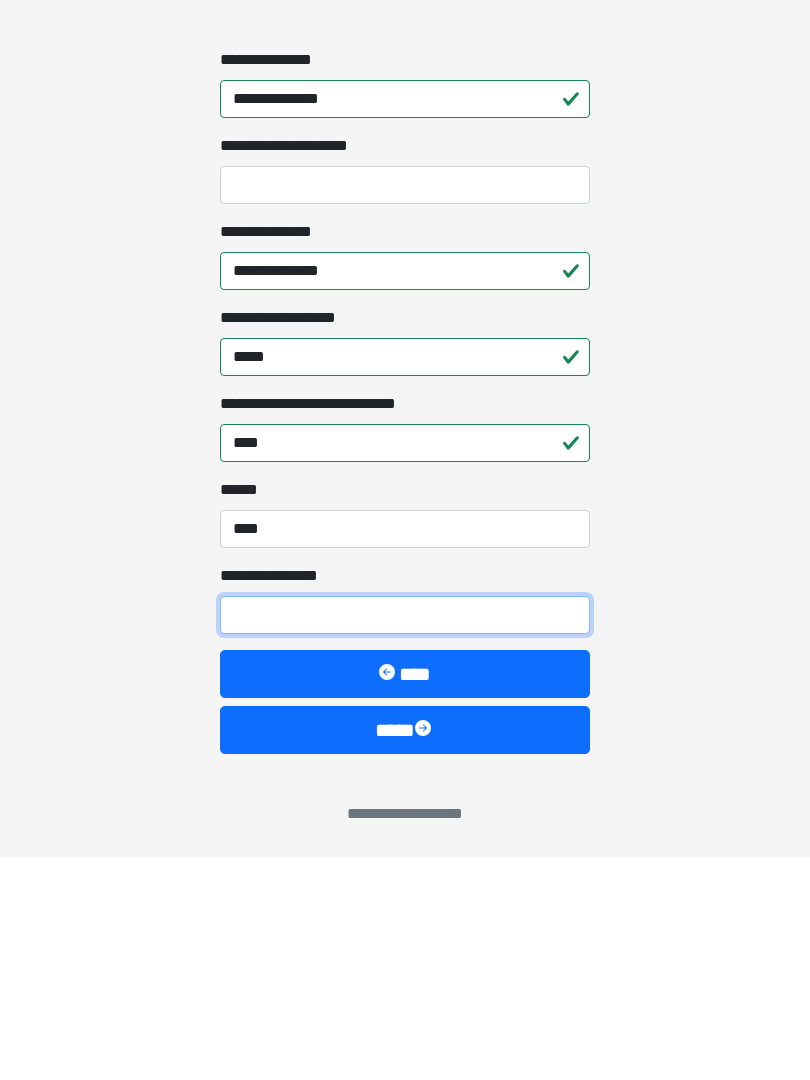 click on "**********" at bounding box center (405, 838) 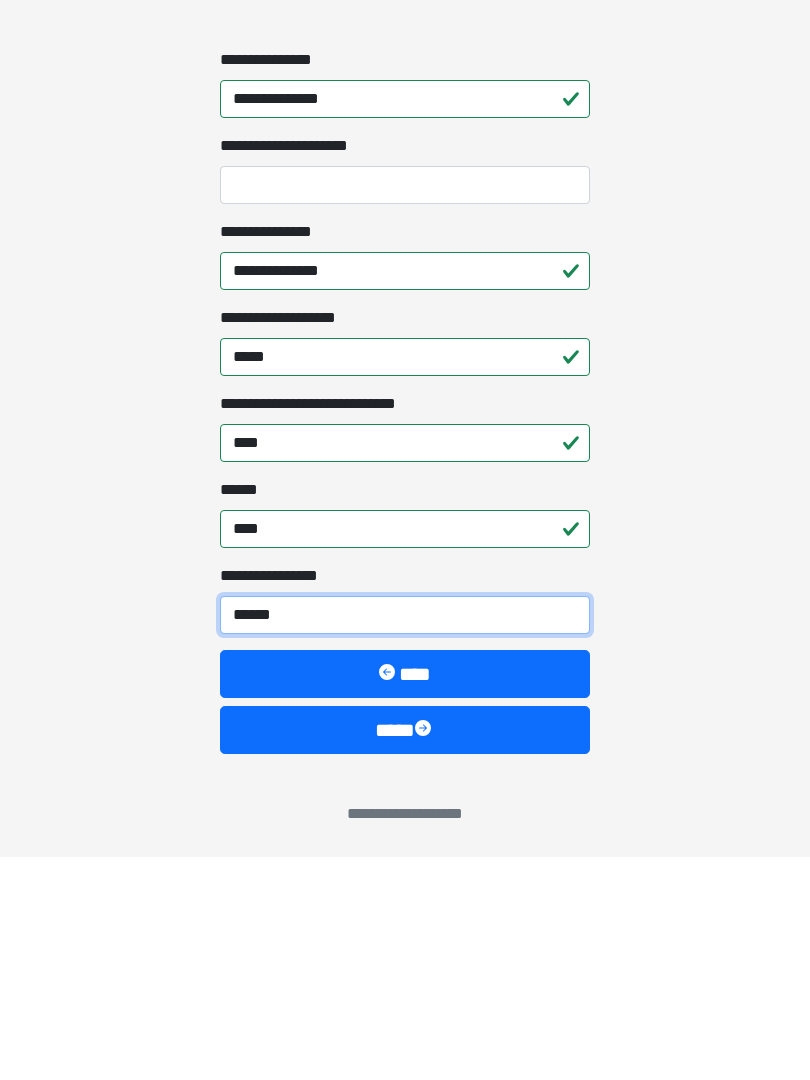 type on "*******" 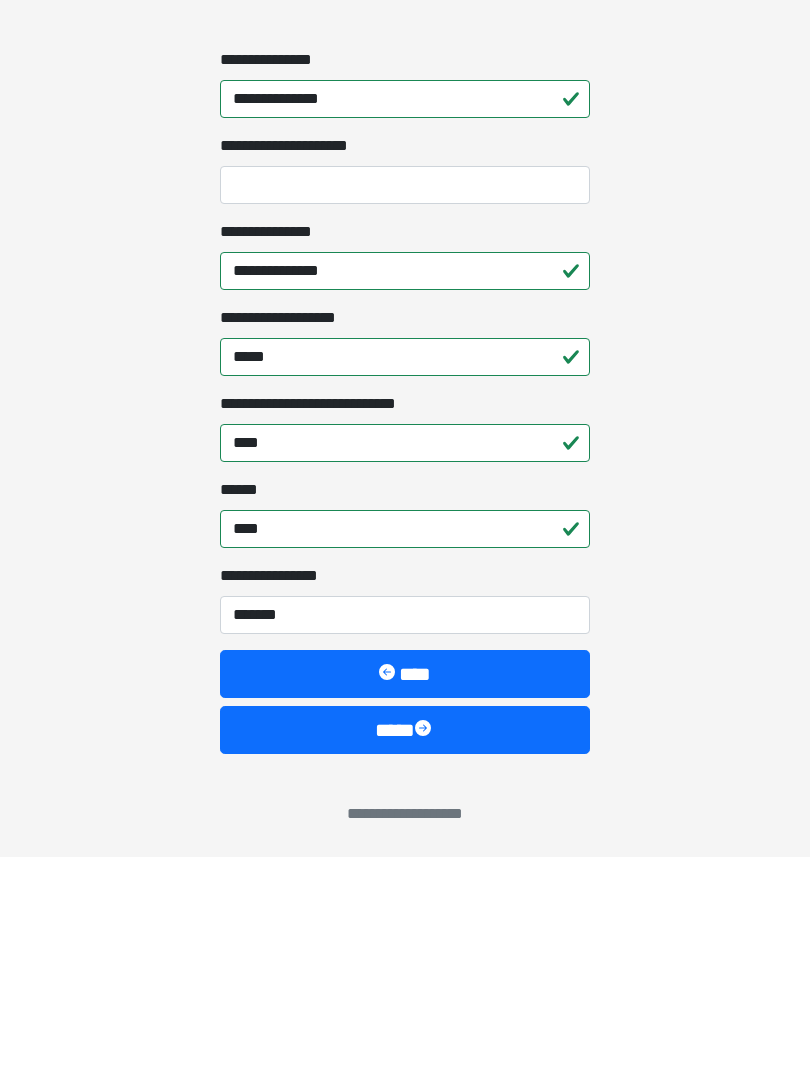 click on "****" at bounding box center [405, 953] 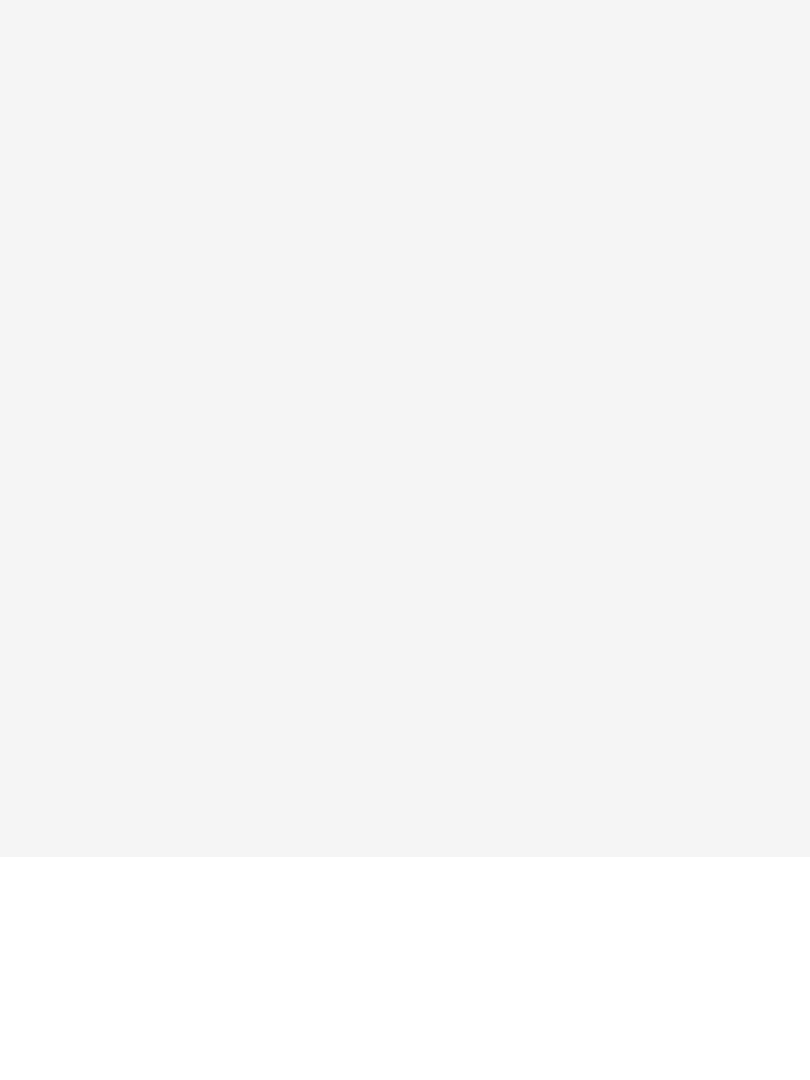 scroll, scrollTop: 0, scrollLeft: 0, axis: both 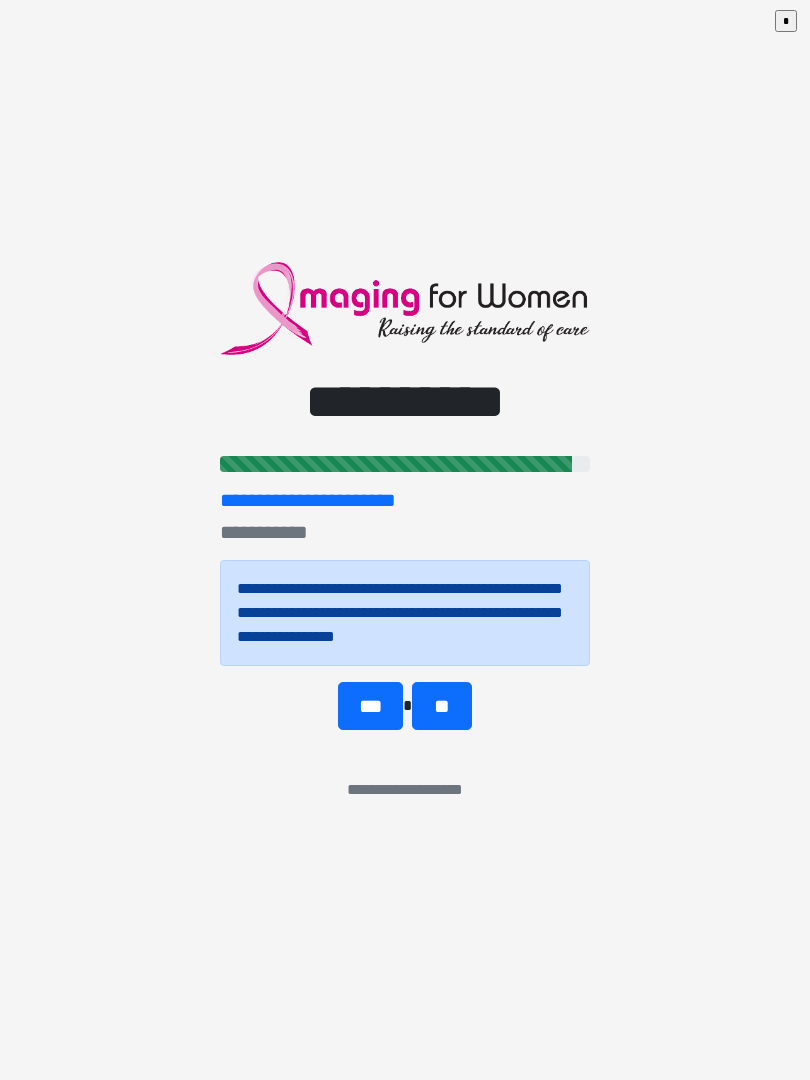 click on "**" at bounding box center (441, 706) 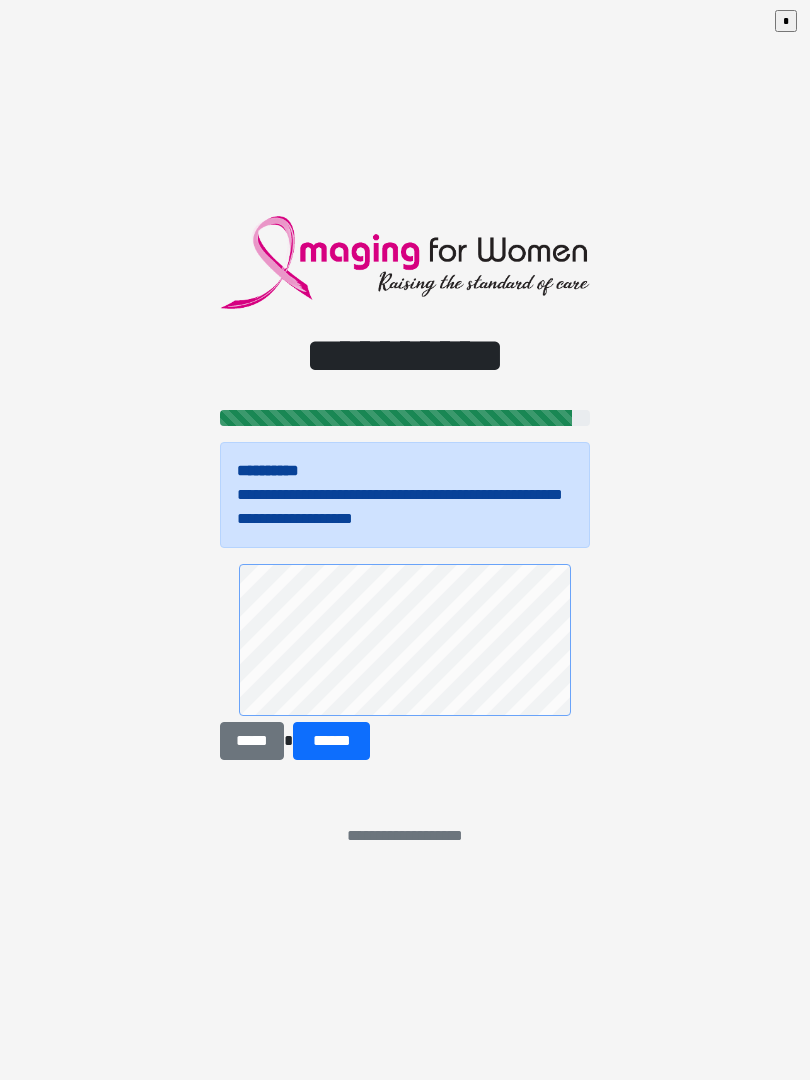 click on "******" at bounding box center (331, 741) 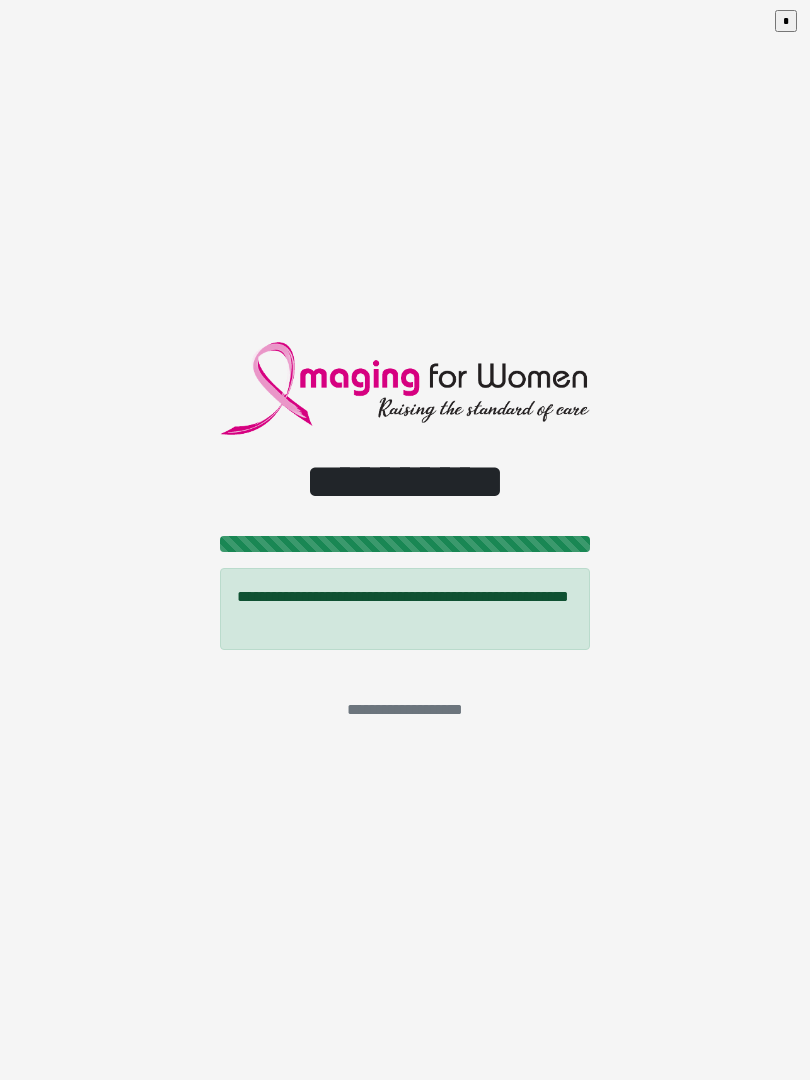 click on "**********" at bounding box center [405, 540] 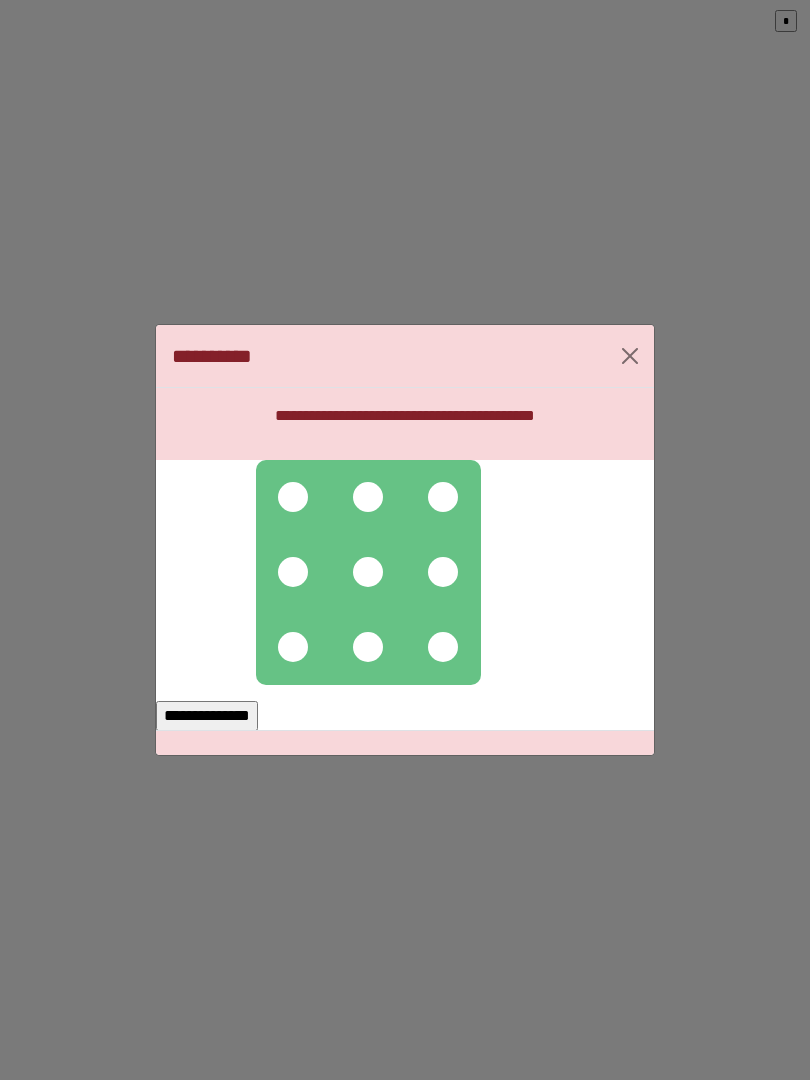 click at bounding box center [368, 572] 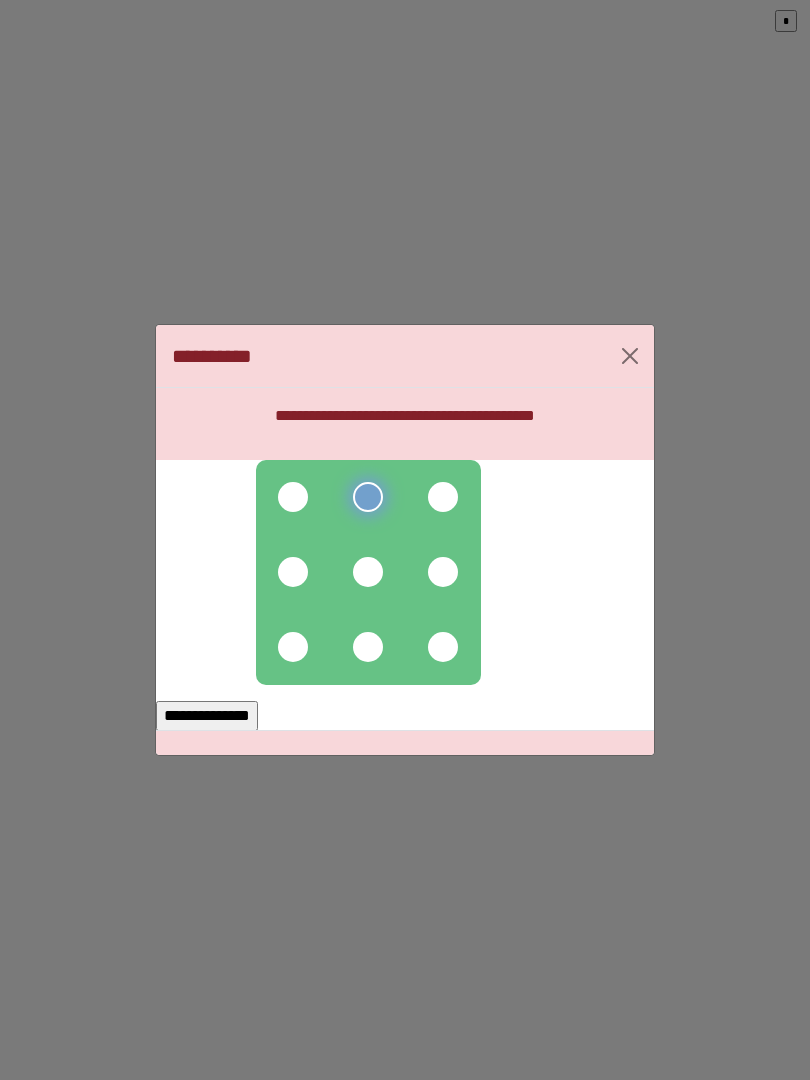 click at bounding box center [293, 497] 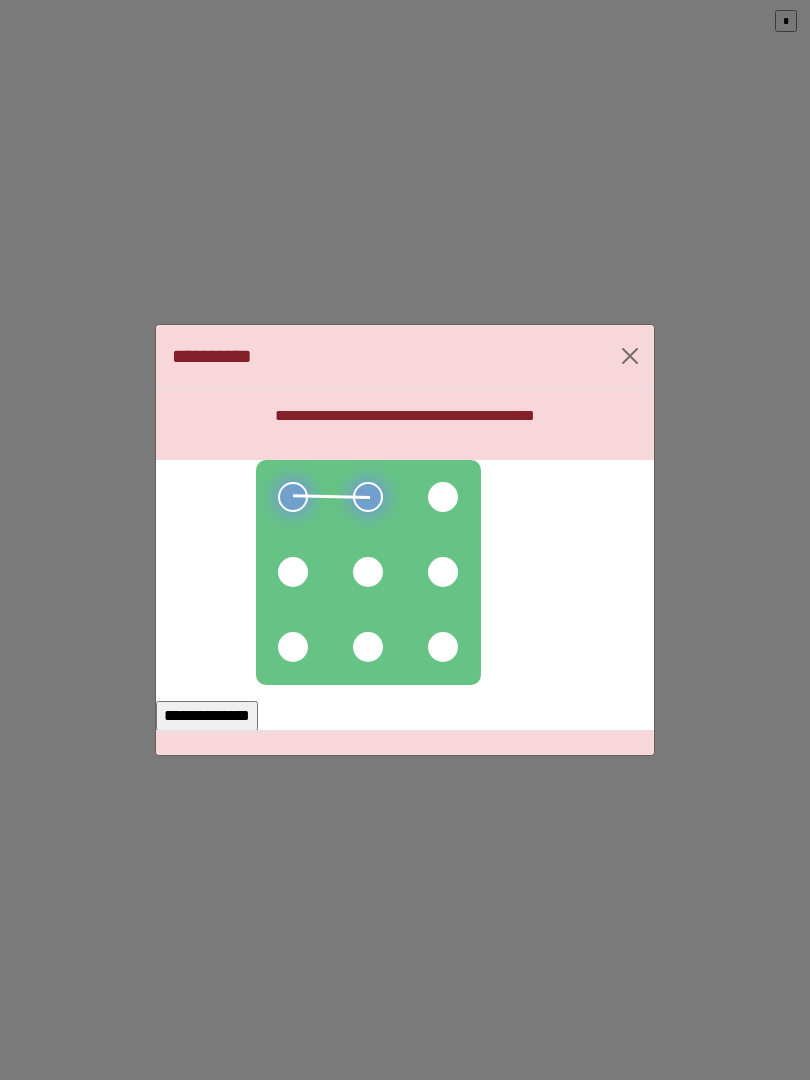 click at bounding box center [368, 572] 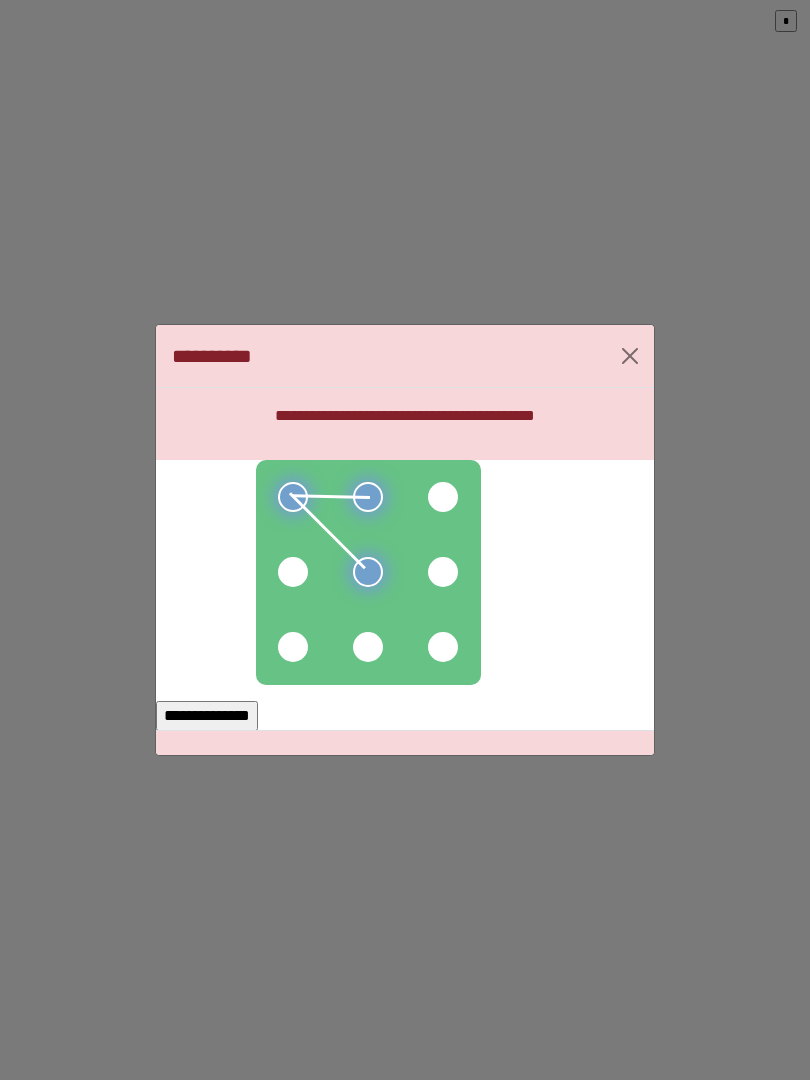 click at bounding box center [293, 572] 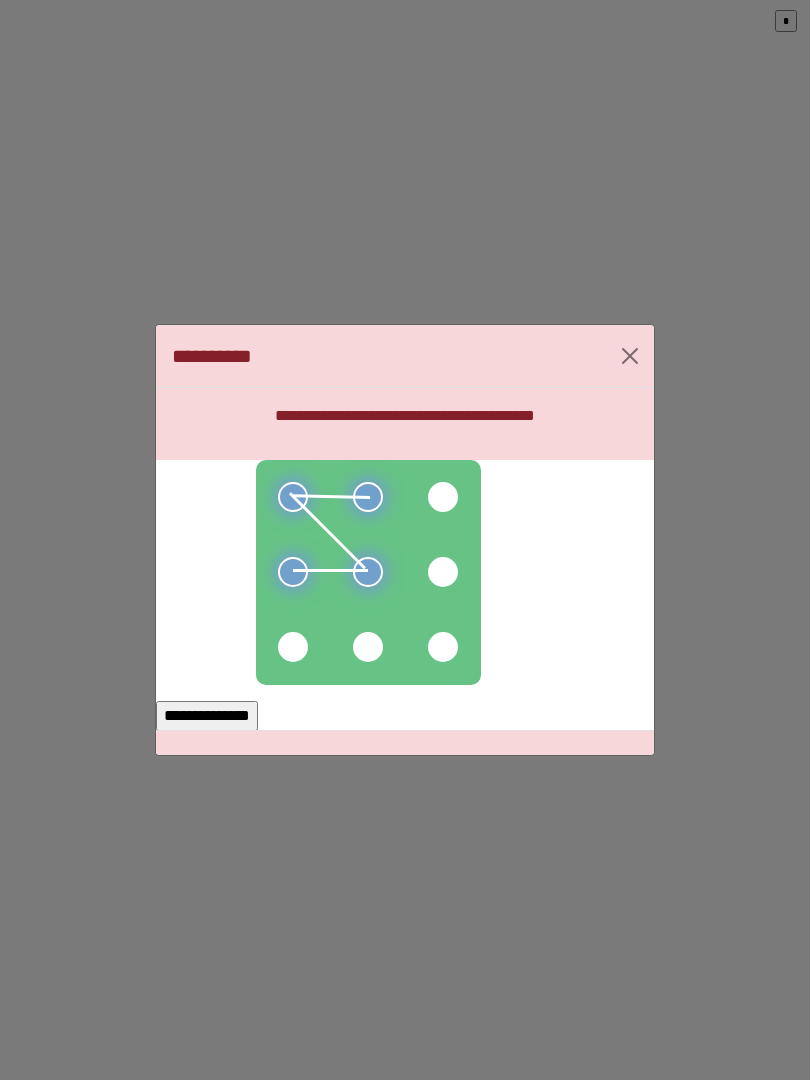 click at bounding box center [293, 647] 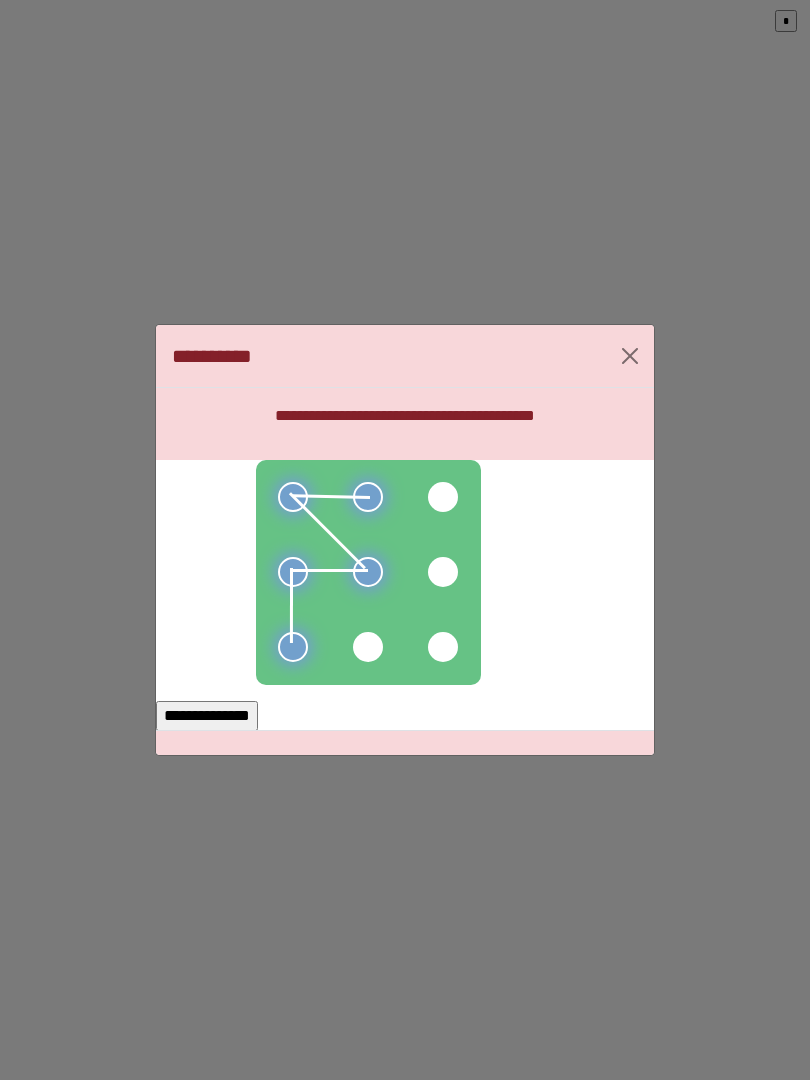 click on "**********" at bounding box center [207, 716] 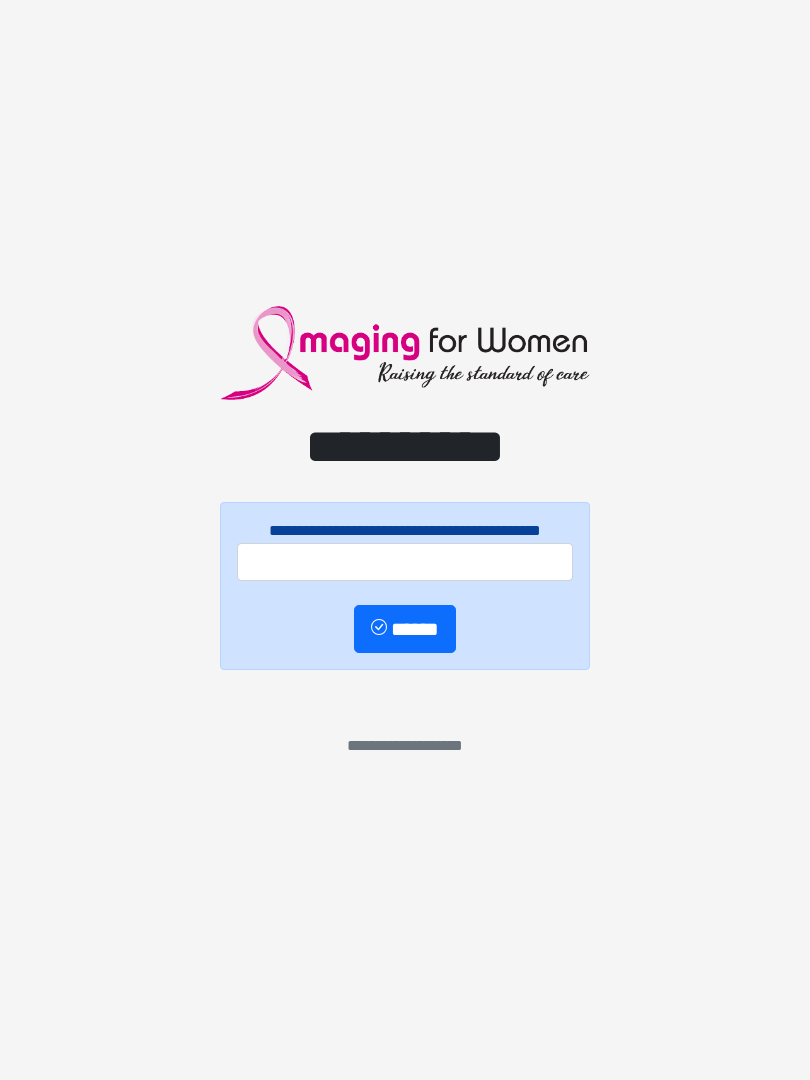 scroll, scrollTop: 0, scrollLeft: 0, axis: both 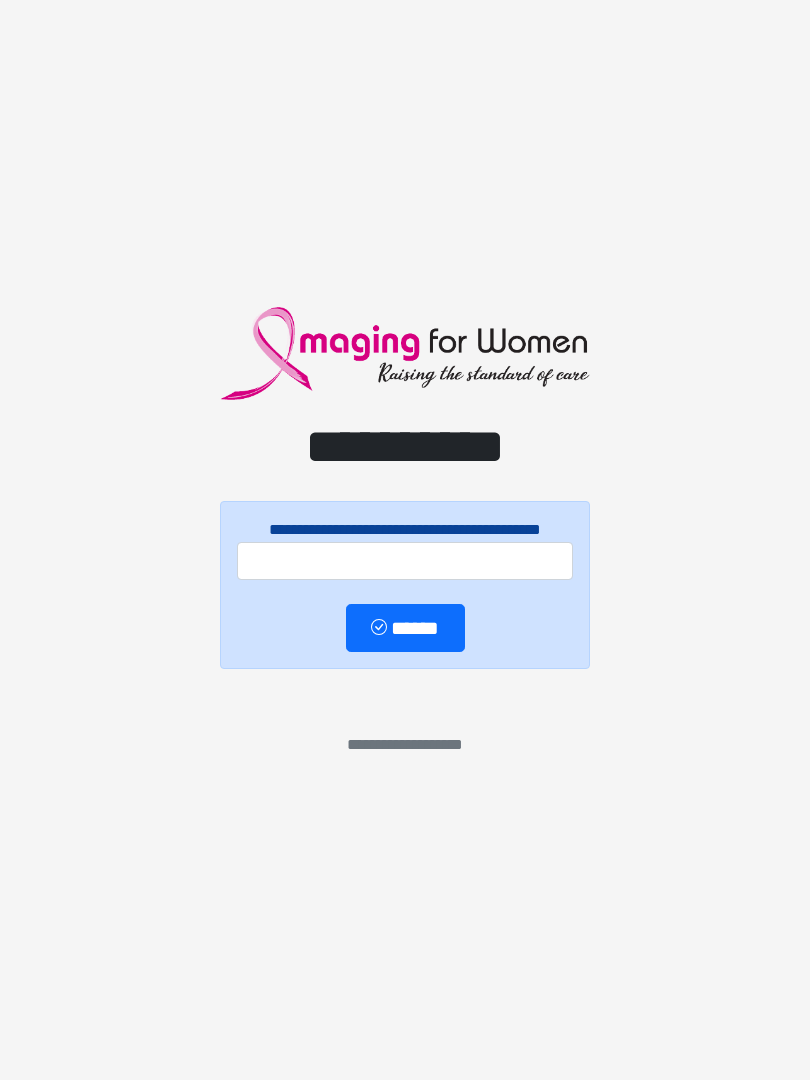 click on "**********" at bounding box center [405, 540] 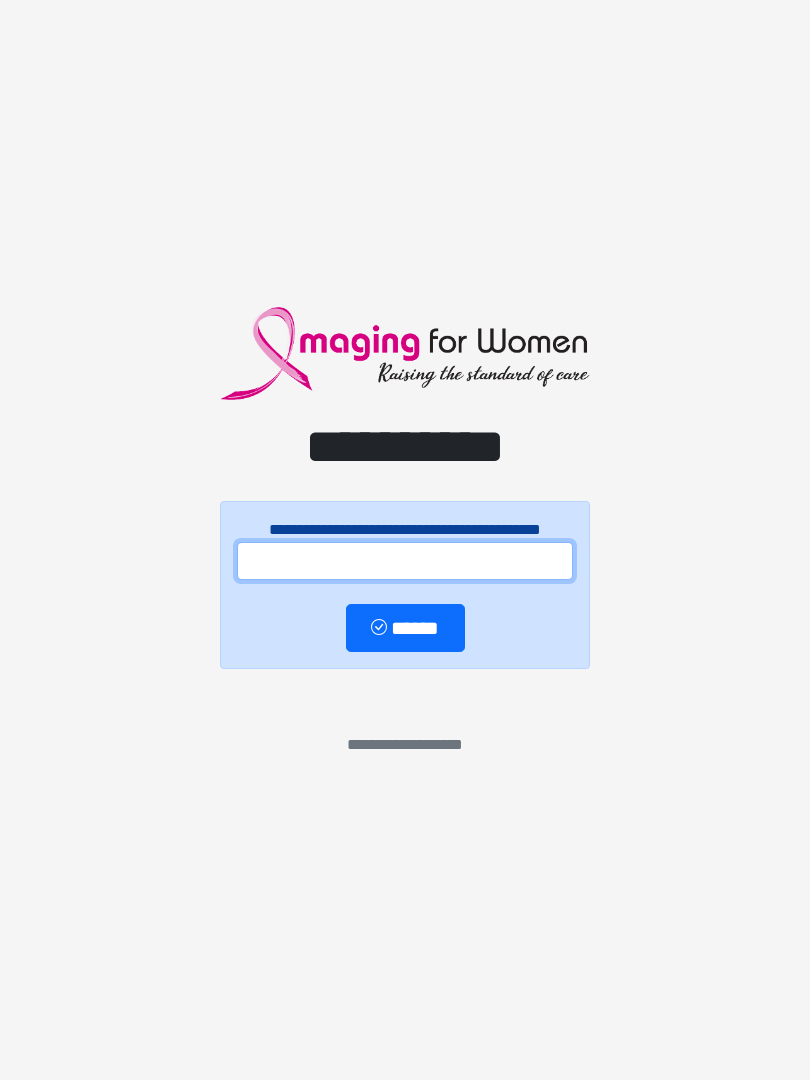 click at bounding box center [405, 561] 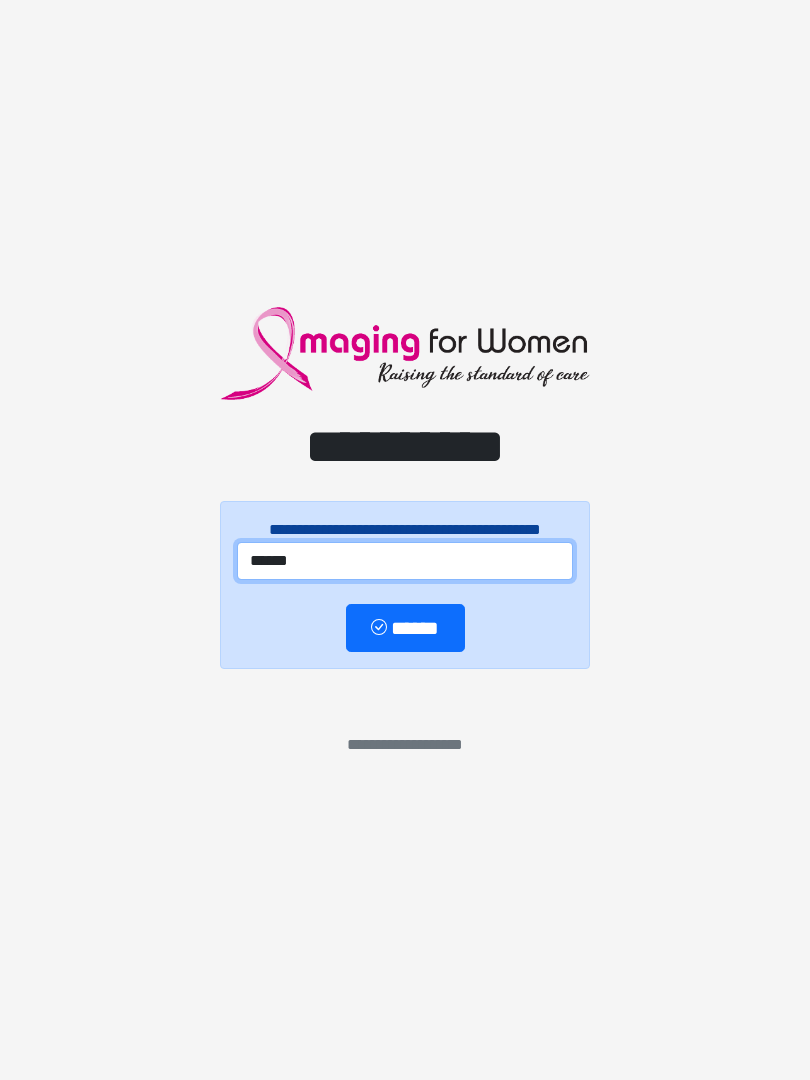 type on "******" 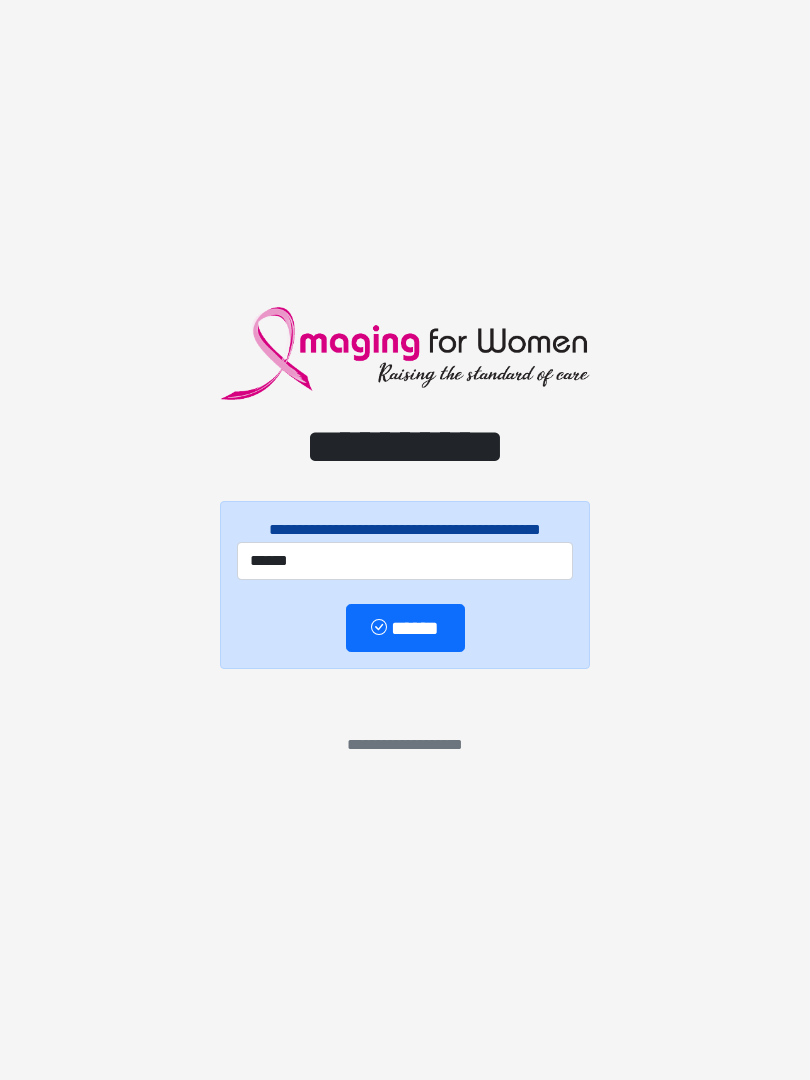 click on "******" at bounding box center [405, 628] 